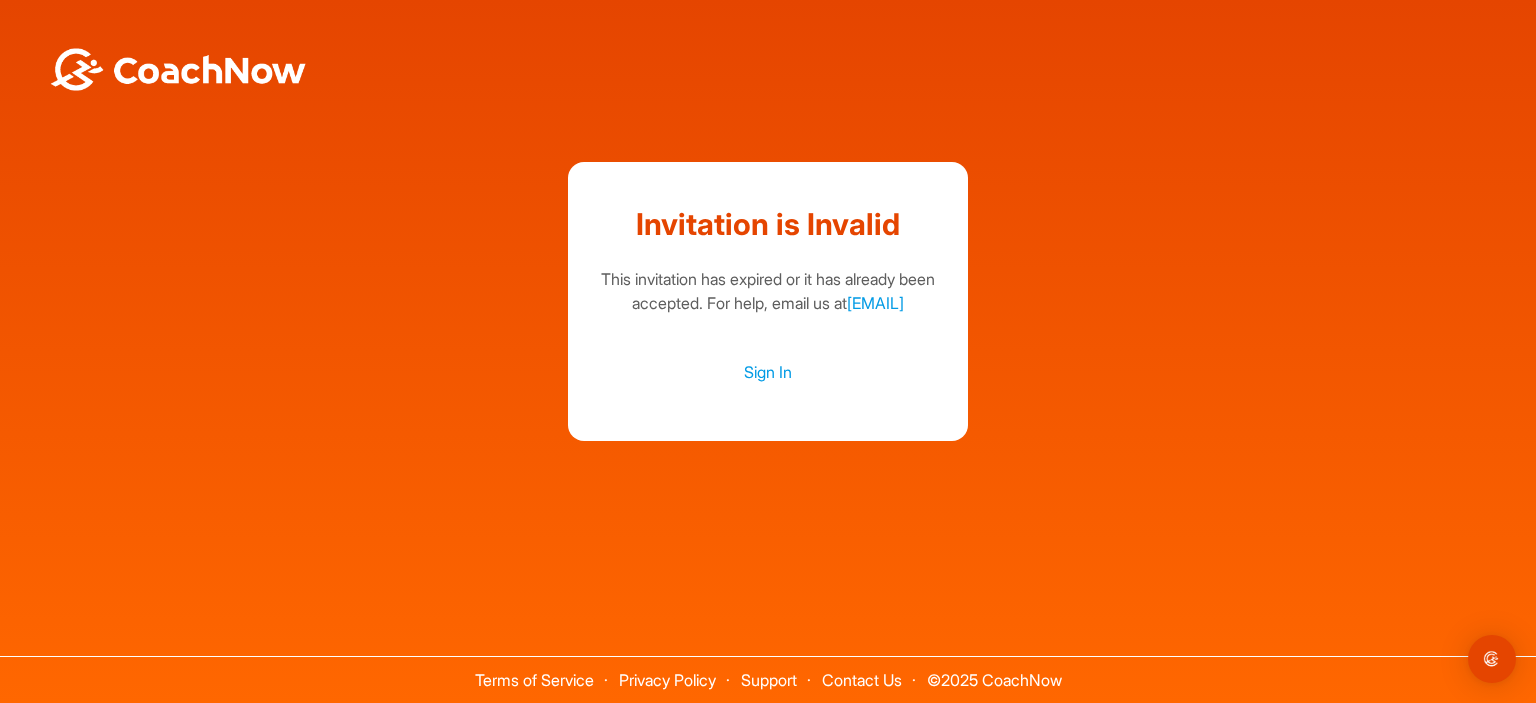 scroll, scrollTop: 0, scrollLeft: 0, axis: both 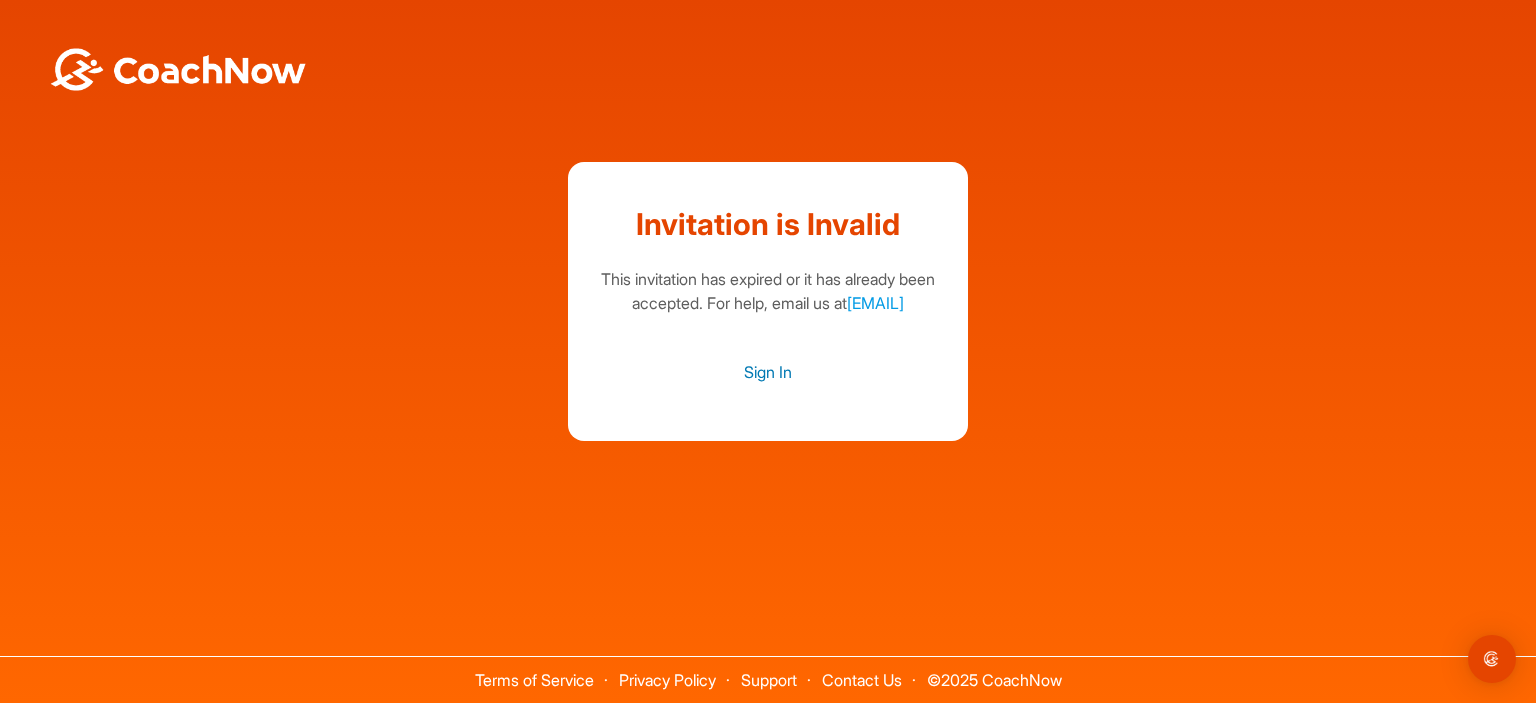 click on "Sign In" at bounding box center (768, 372) 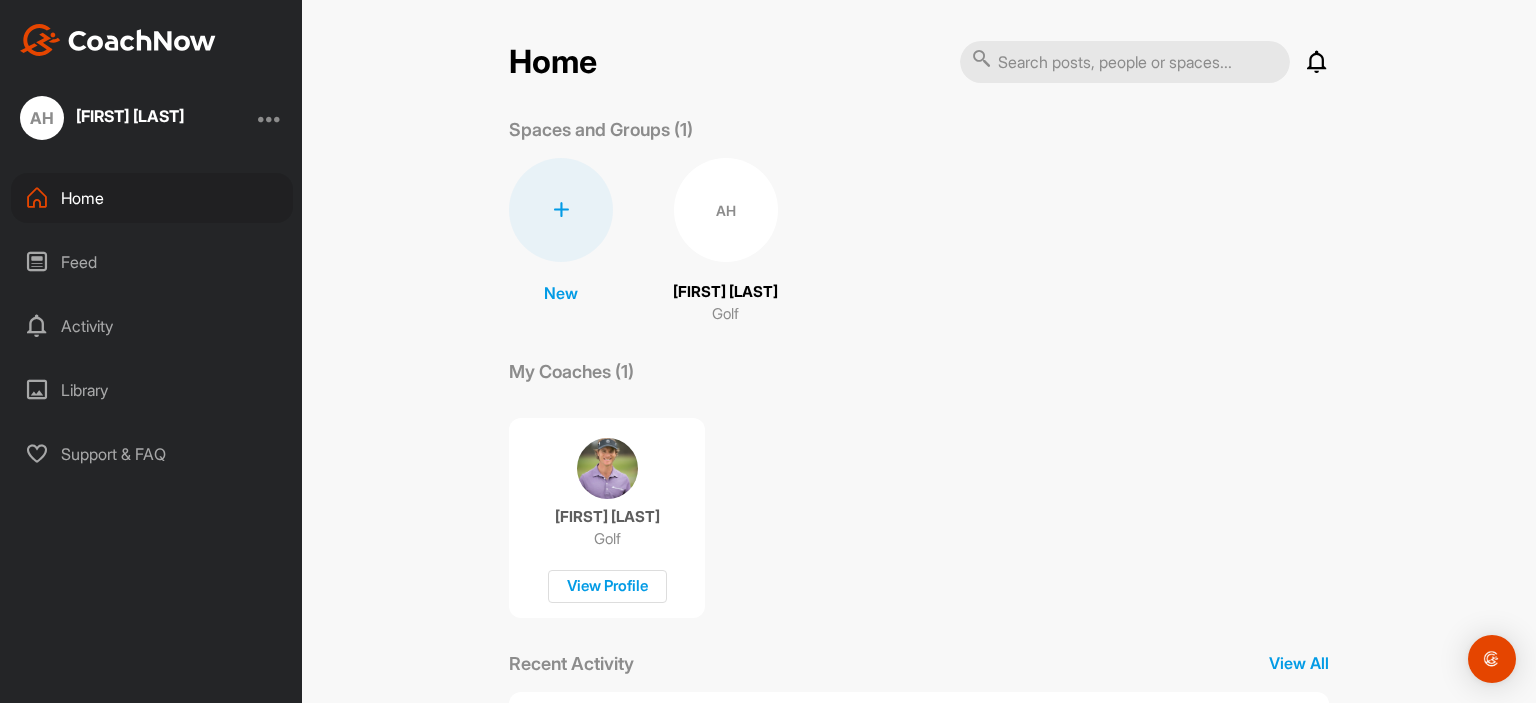 click on "Feed" at bounding box center [152, 262] 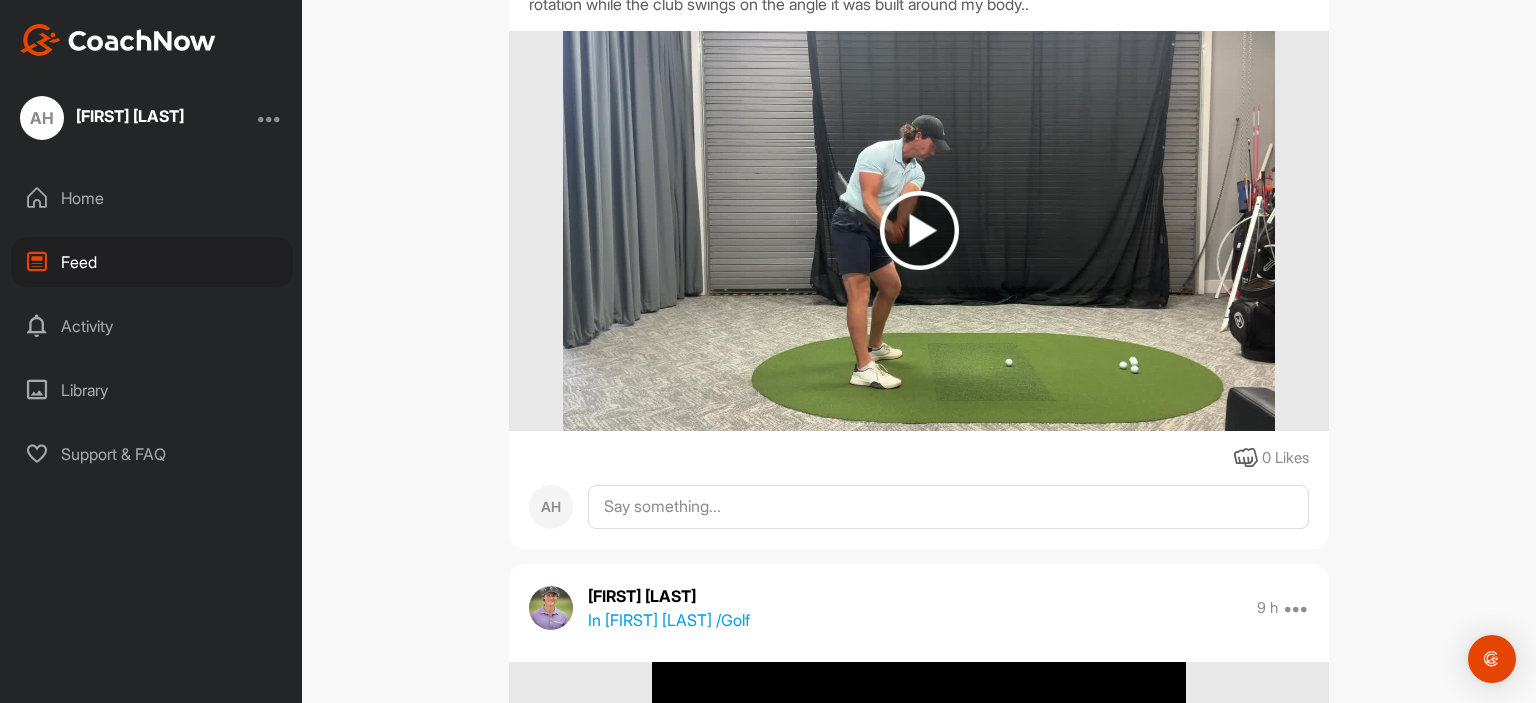 scroll, scrollTop: 1049, scrollLeft: 0, axis: vertical 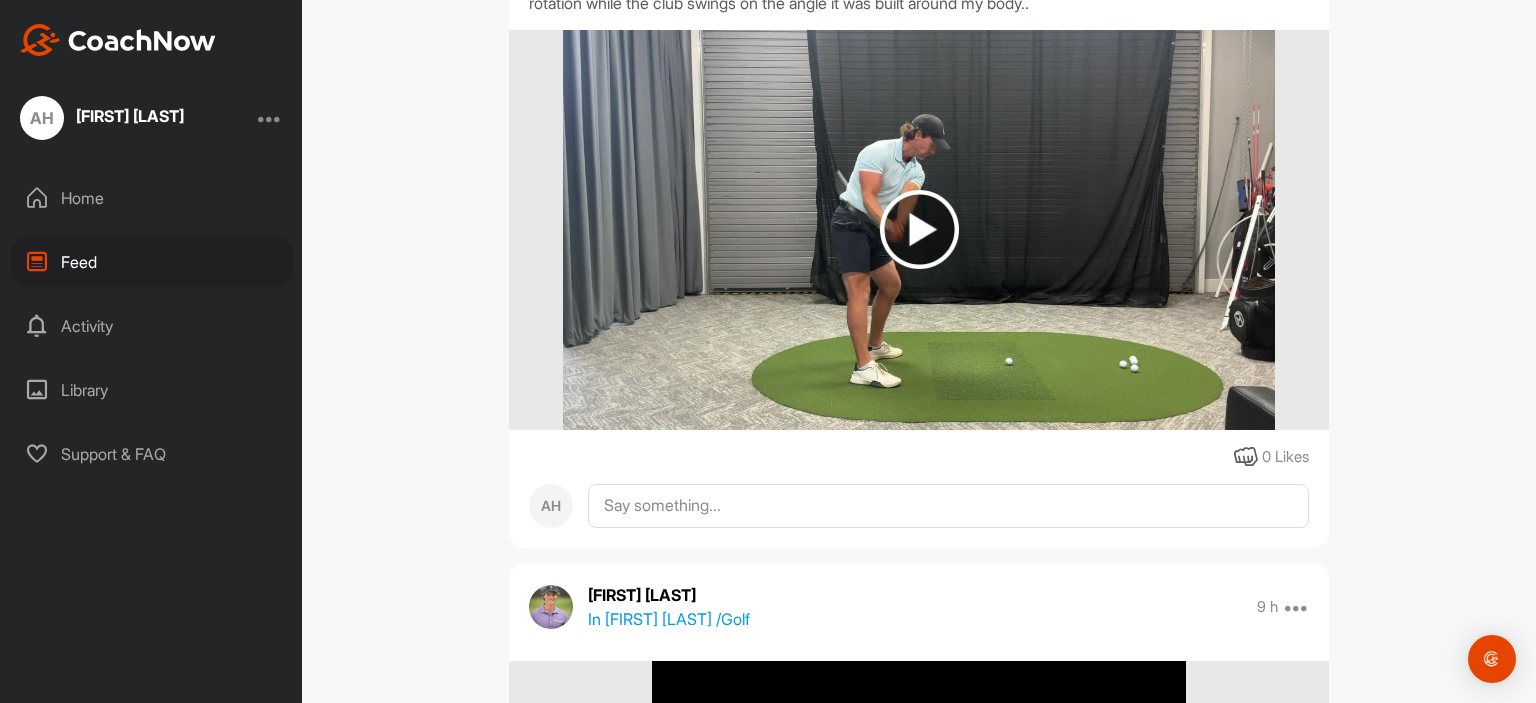 click on "Activity" at bounding box center (152, 326) 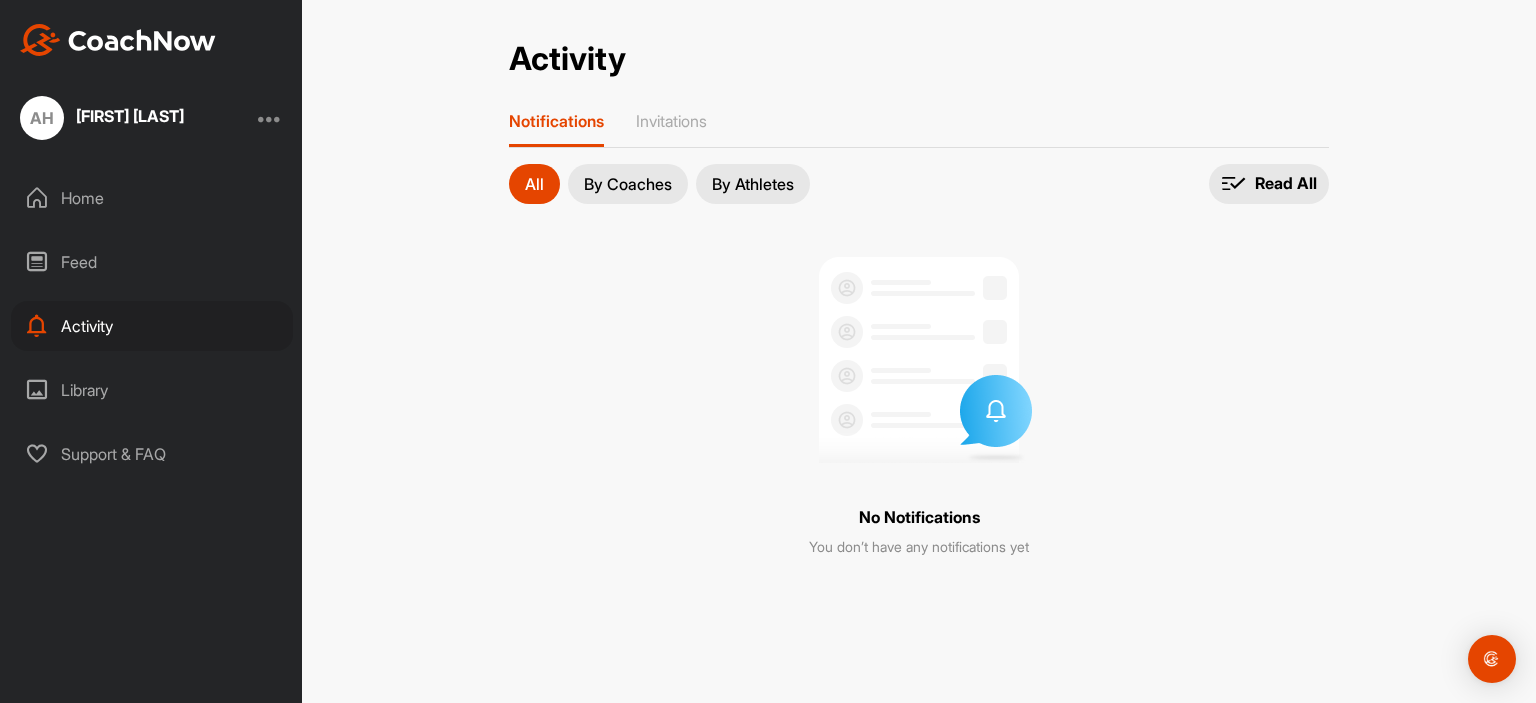 click on "Library" at bounding box center (152, 390) 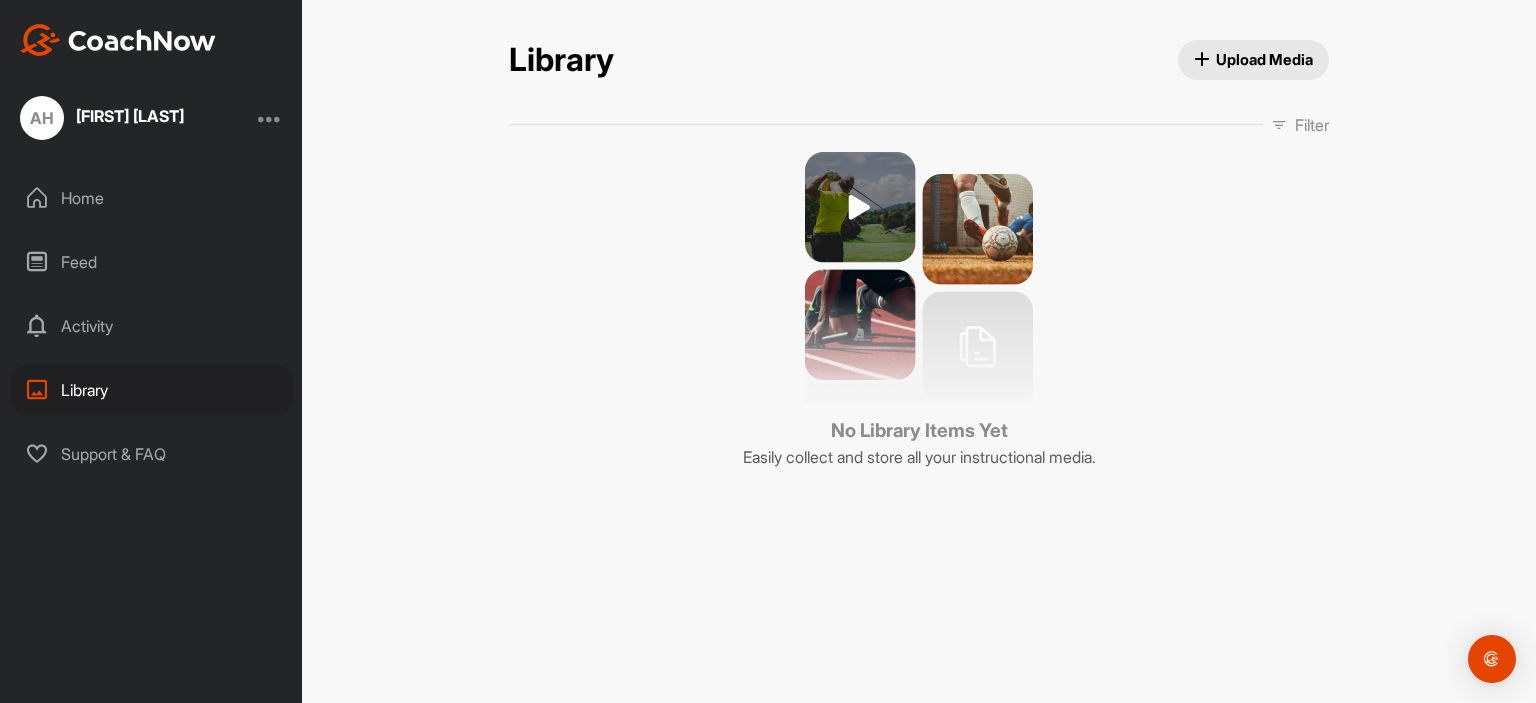 click on "Home" at bounding box center [152, 198] 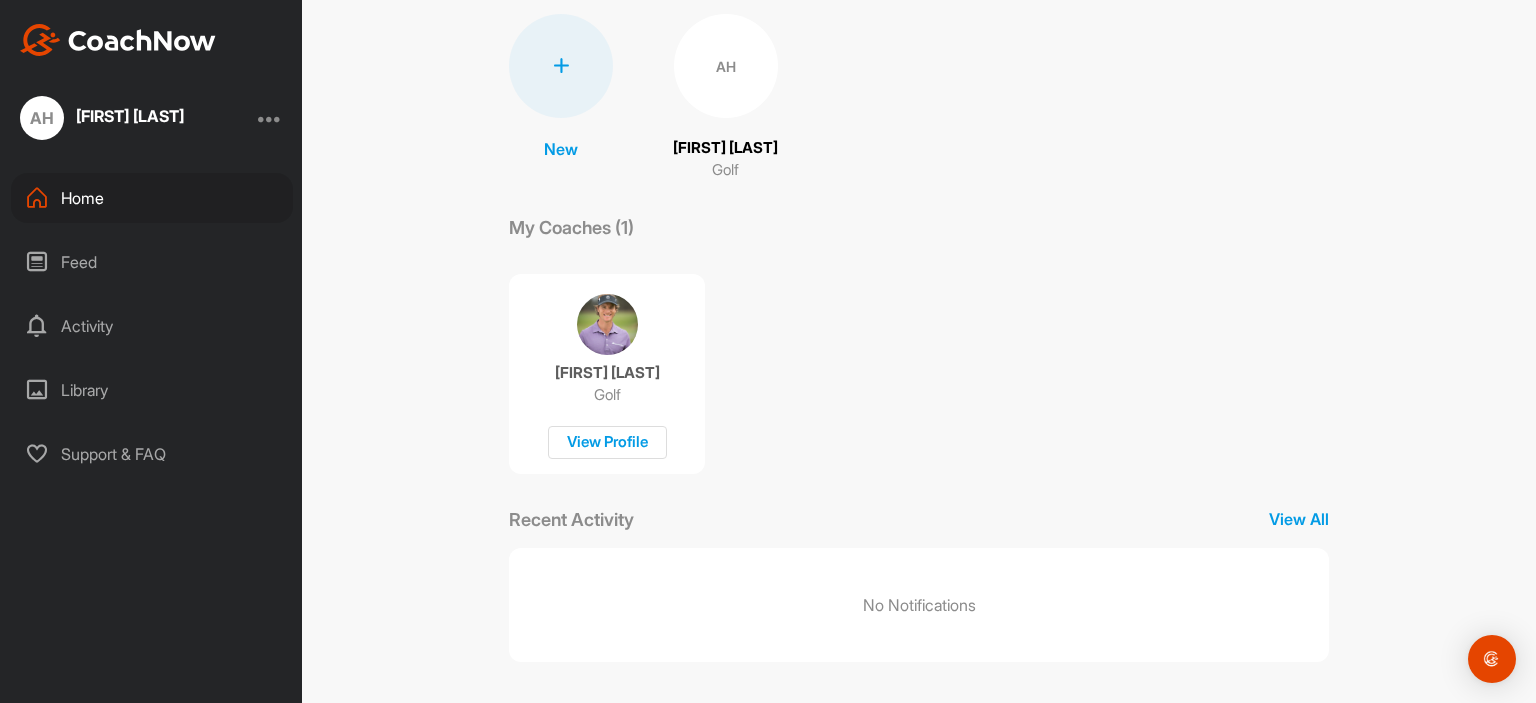 scroll, scrollTop: 148, scrollLeft: 0, axis: vertical 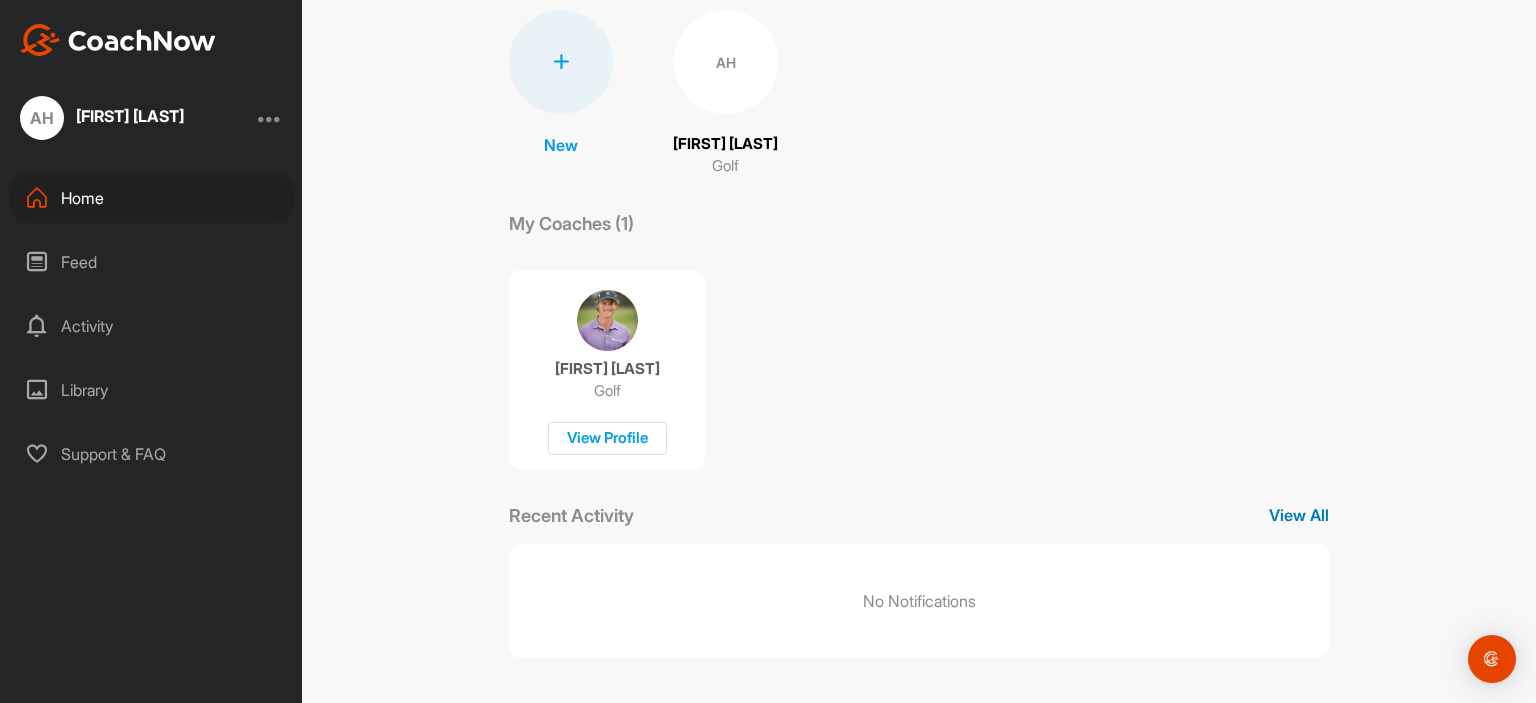 click on "View All" at bounding box center [1299, 515] 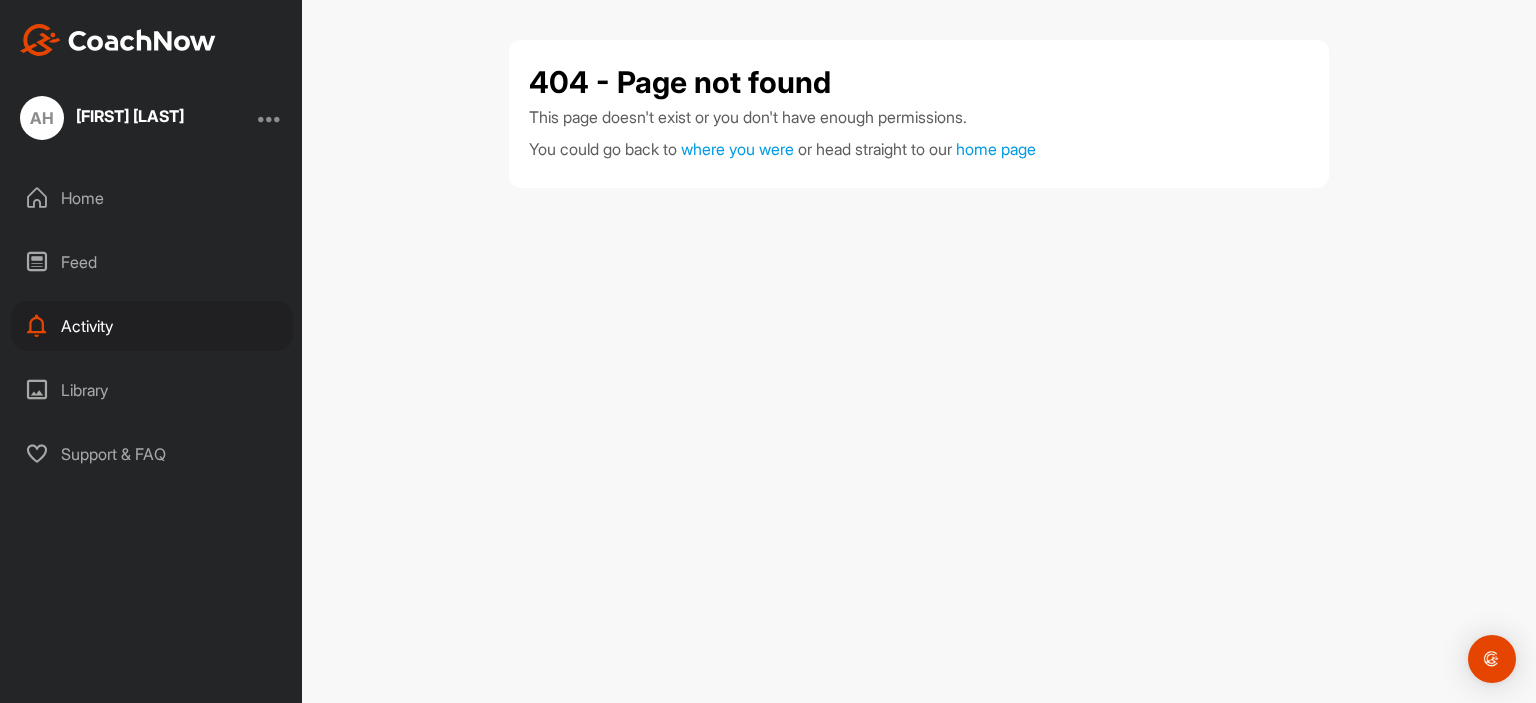 click on "Library" at bounding box center [152, 390] 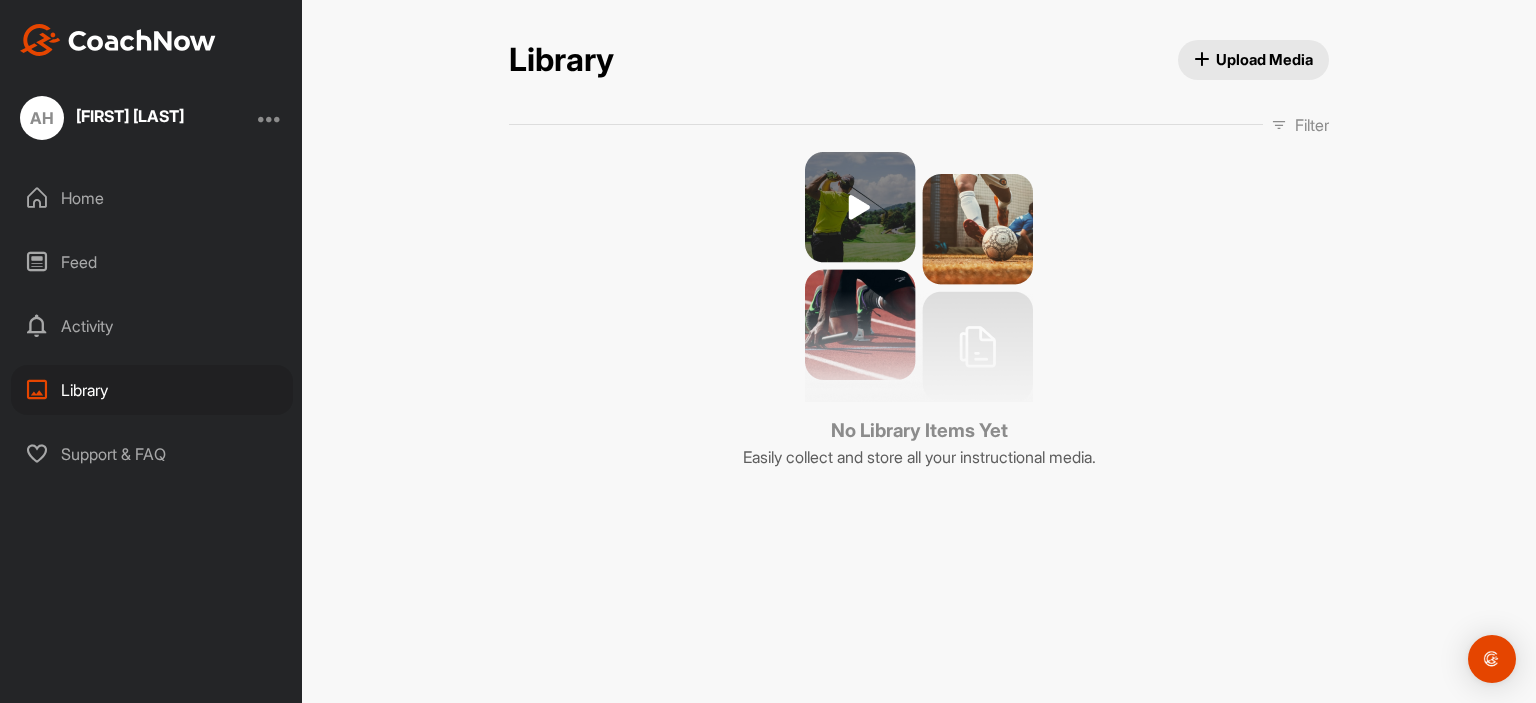 click on "Upload Media" at bounding box center (1254, 59) 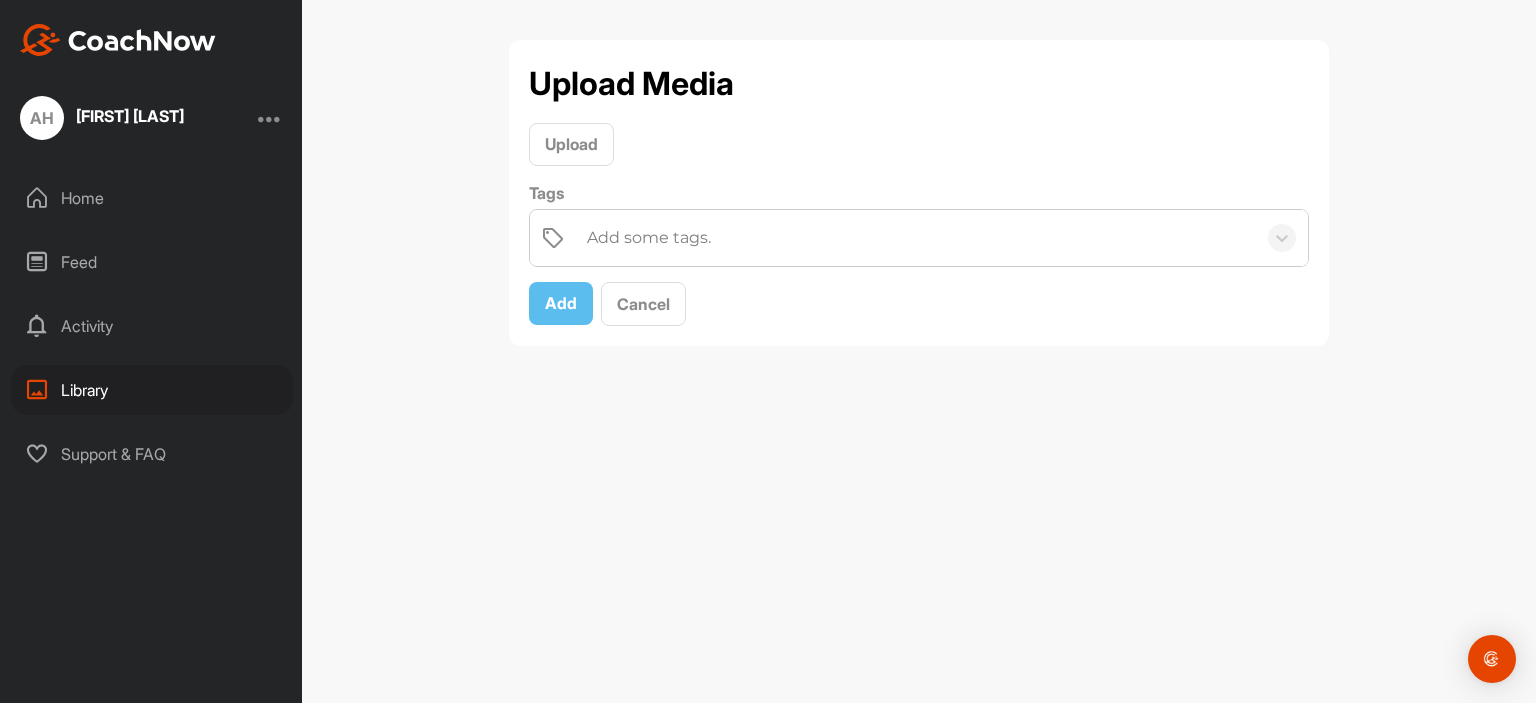 click on "Home" at bounding box center (152, 198) 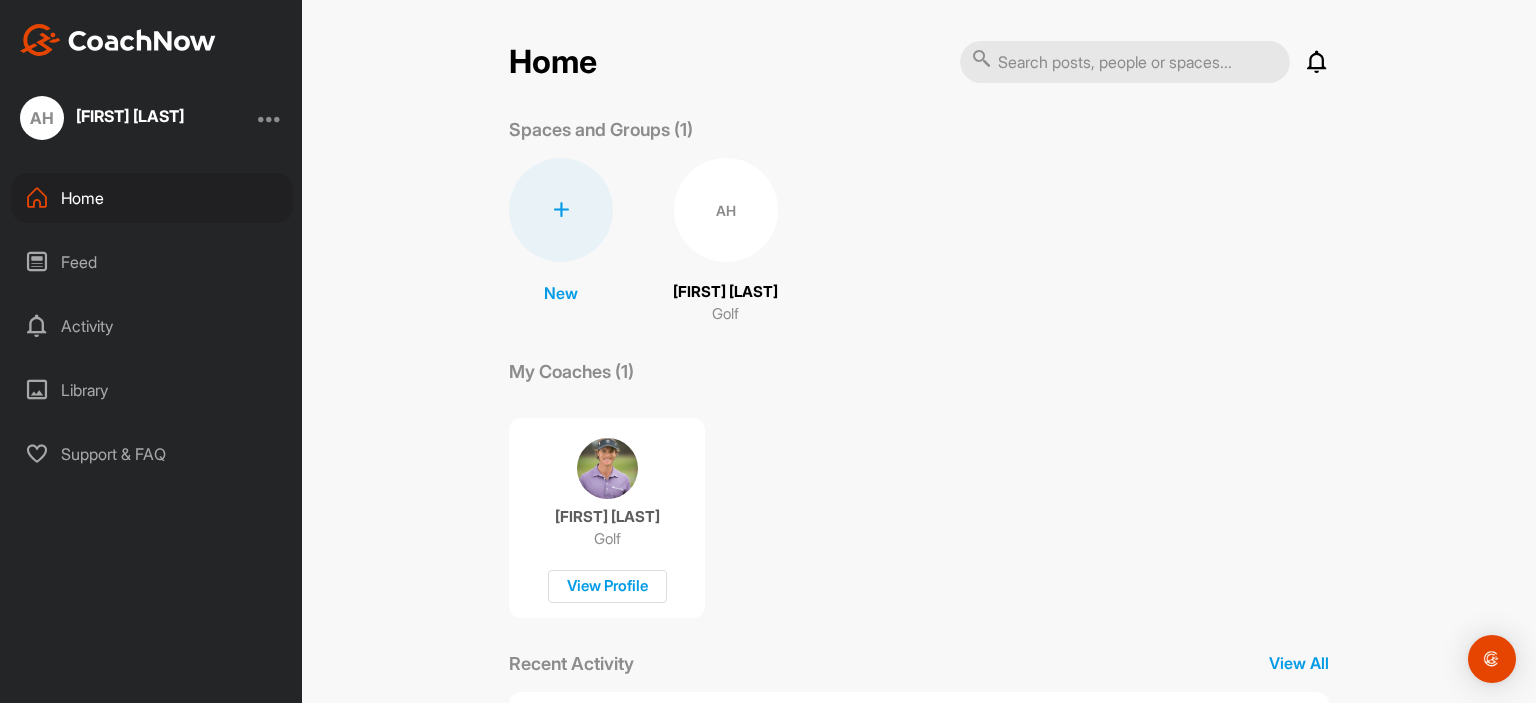 click on "AH" at bounding box center [726, 210] 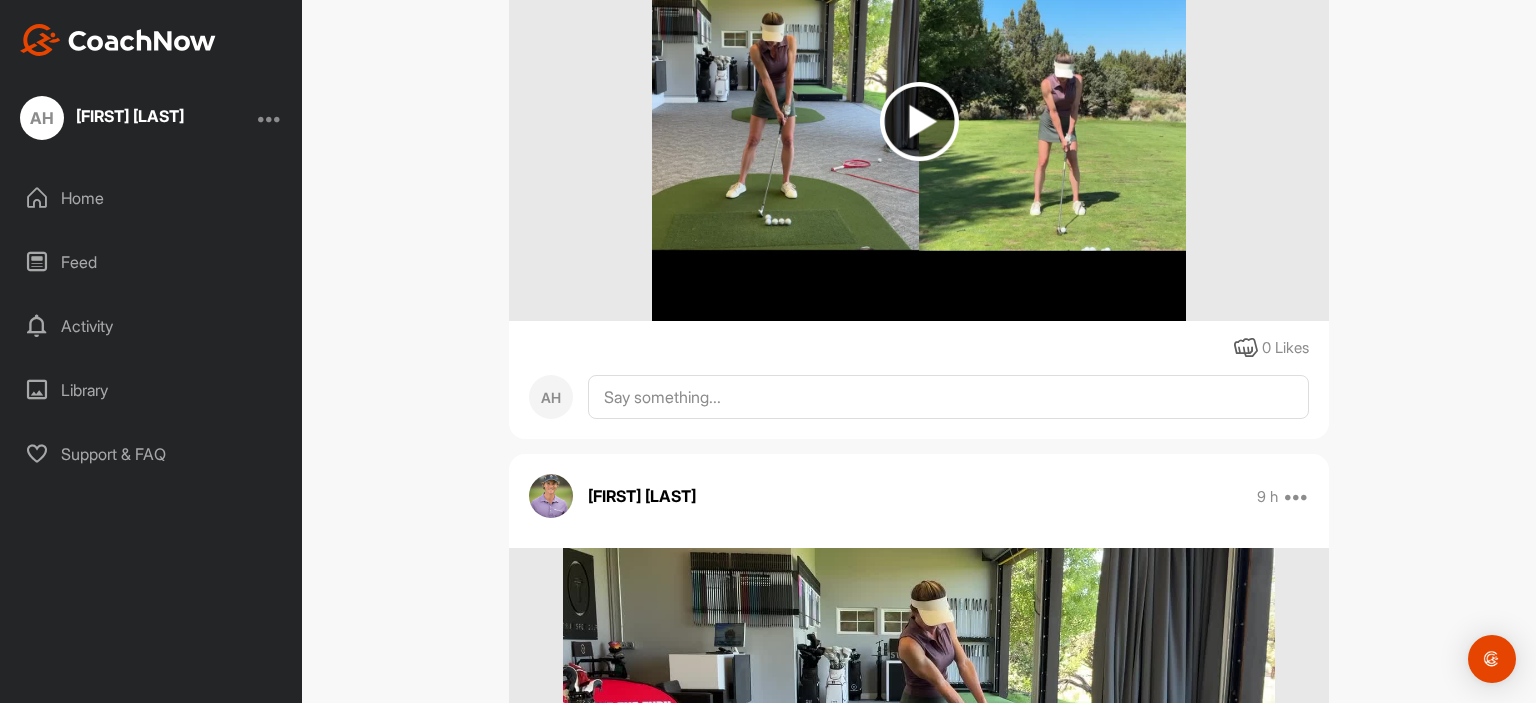 scroll, scrollTop: 1857, scrollLeft: 0, axis: vertical 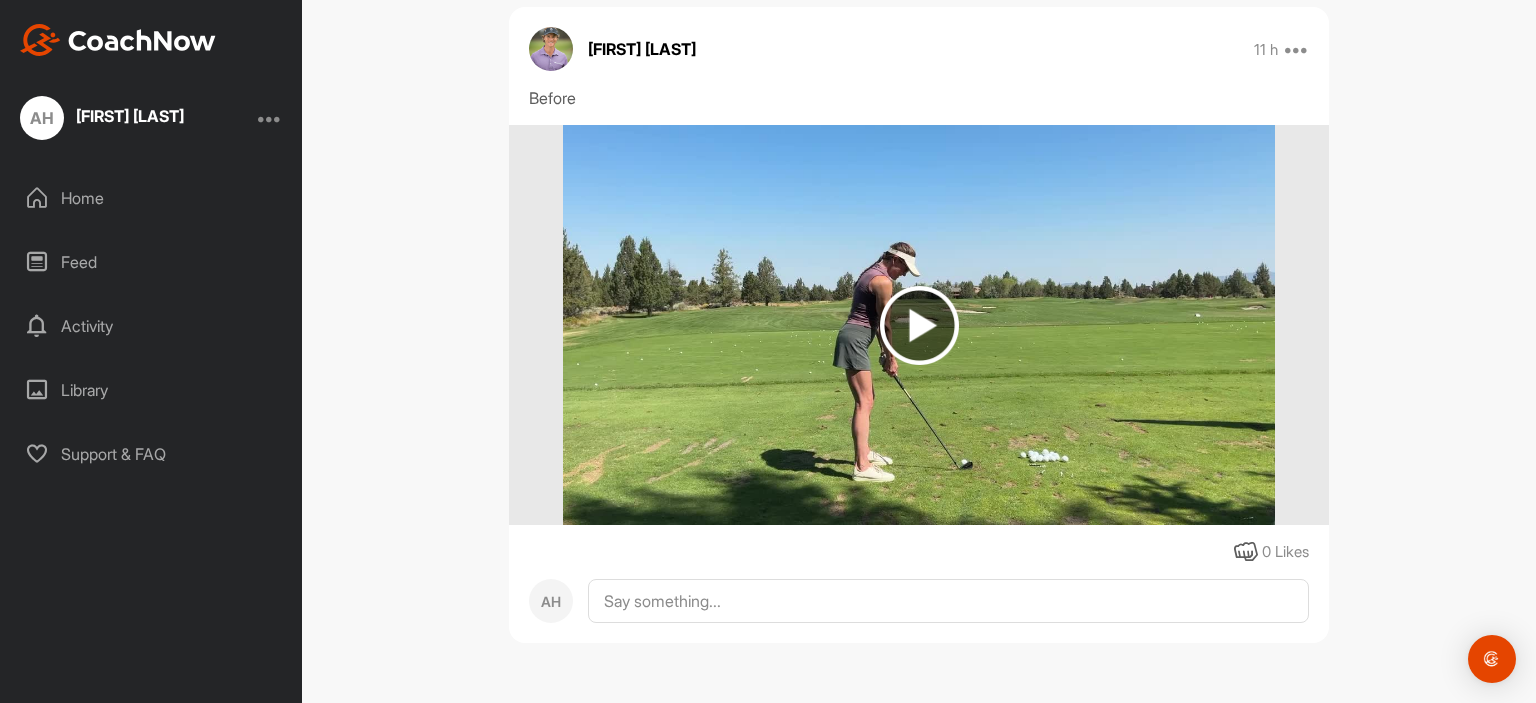 click at bounding box center [919, 325] 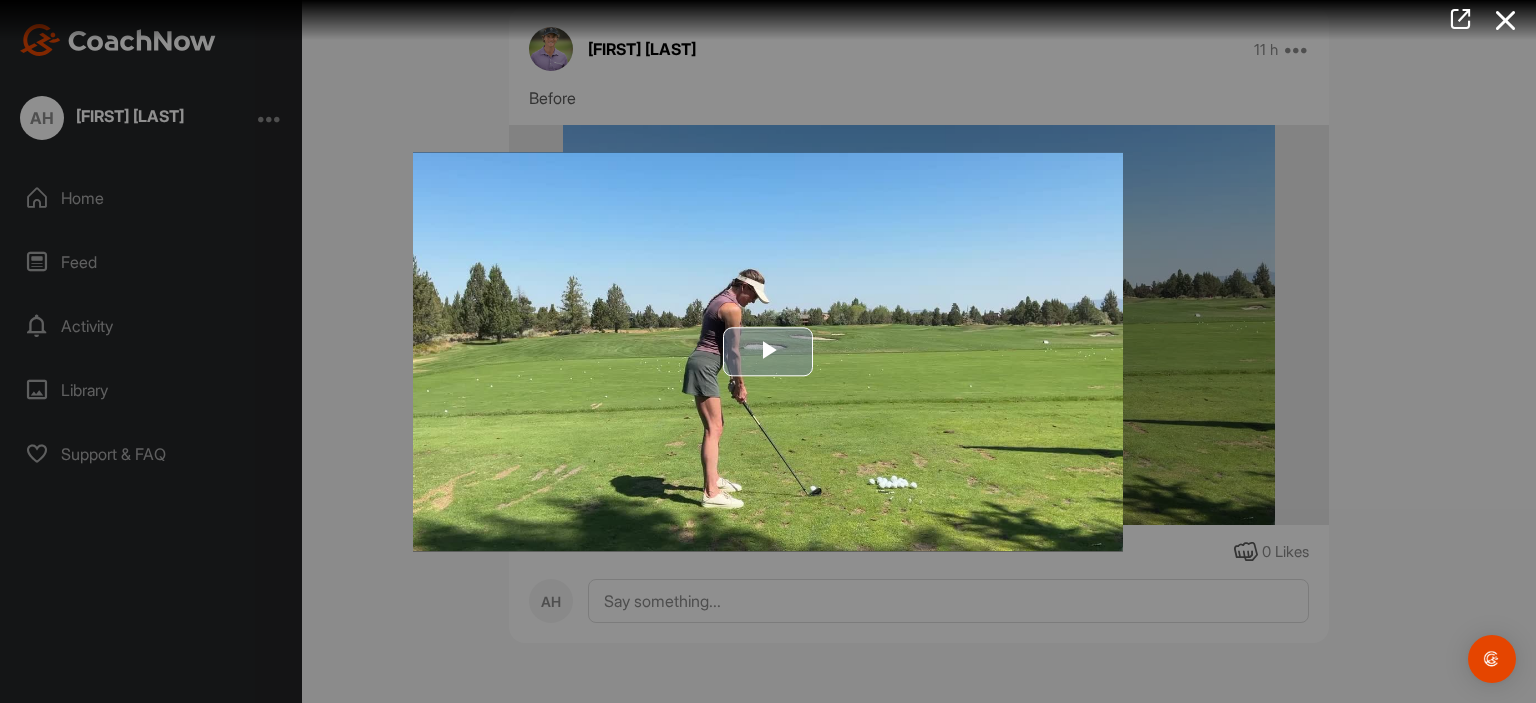 click at bounding box center [768, 352] 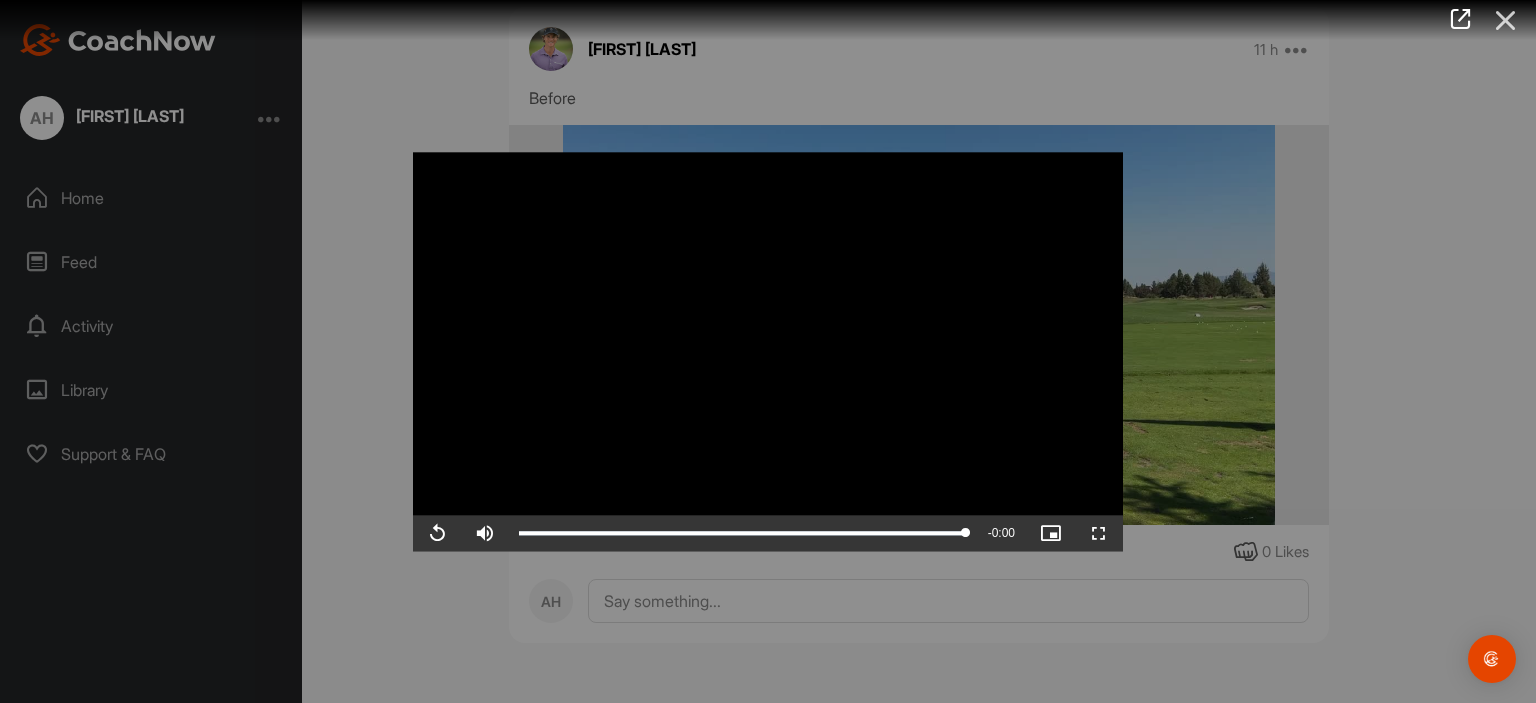 click at bounding box center (1506, 20) 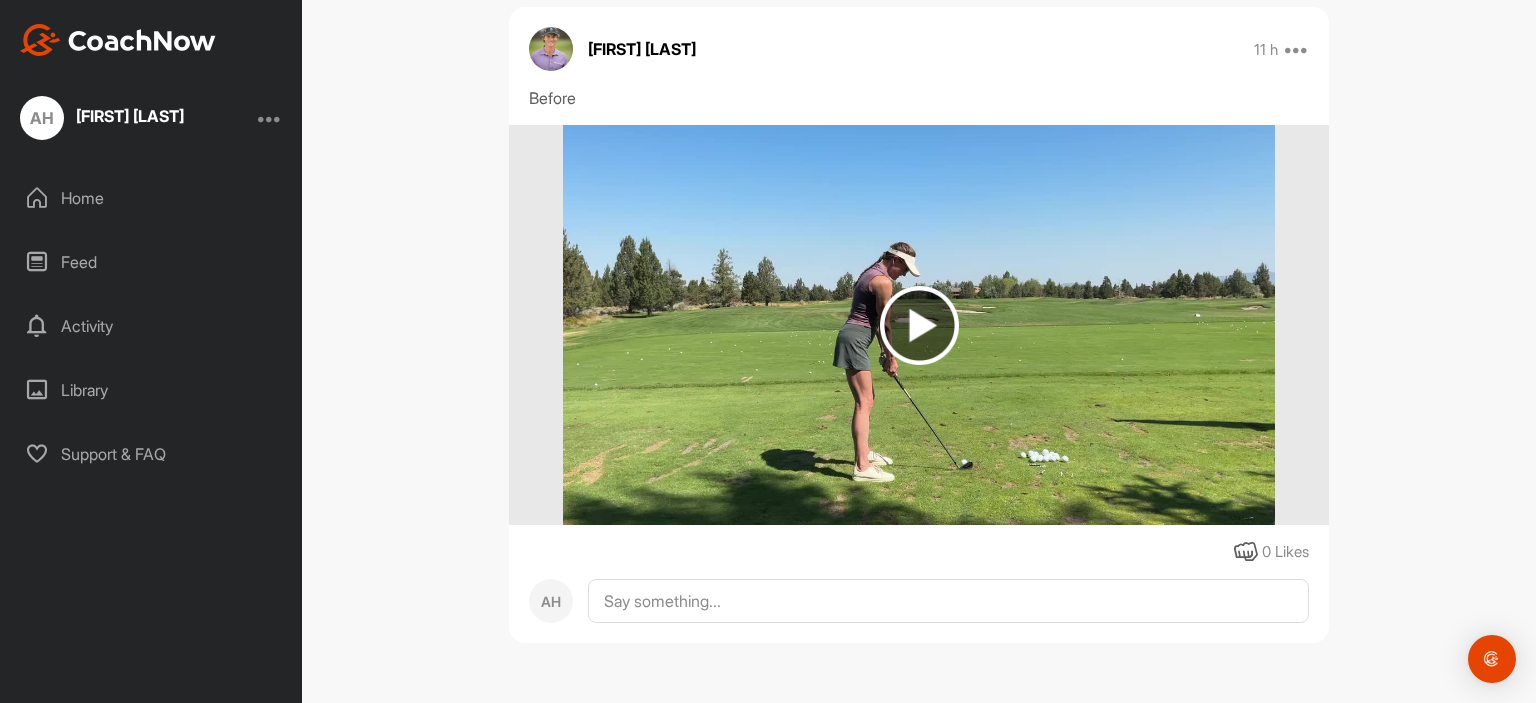 scroll, scrollTop: 5894, scrollLeft: 0, axis: vertical 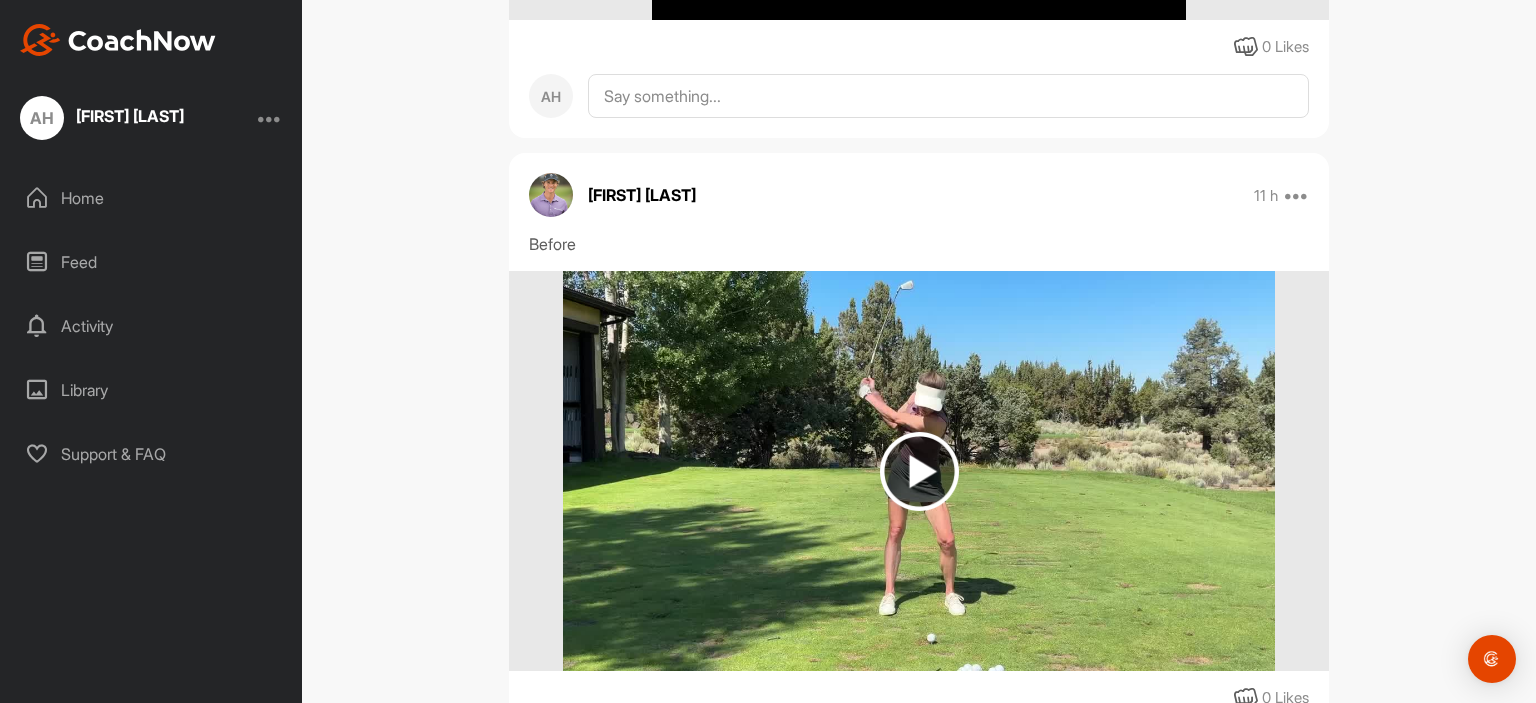 click at bounding box center [919, 471] 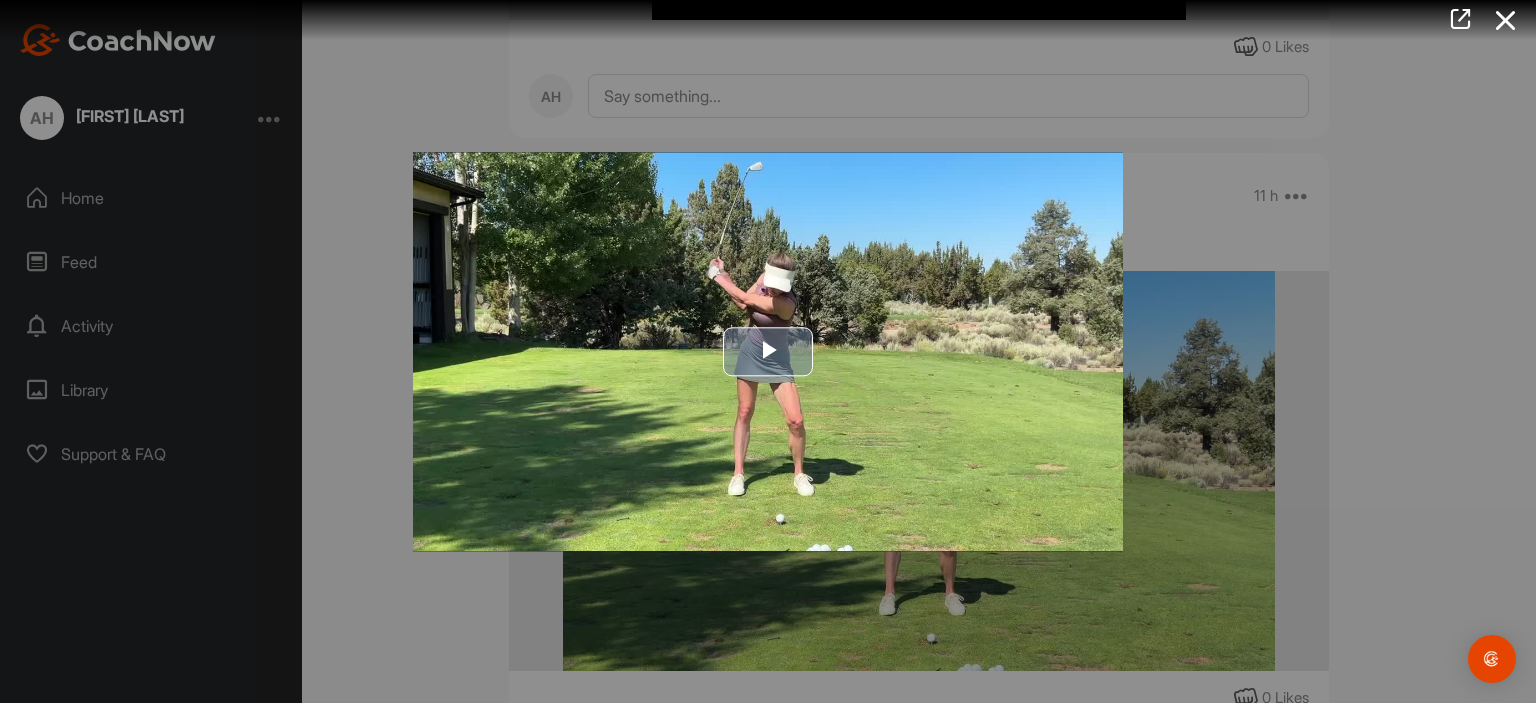 click at bounding box center (768, 352) 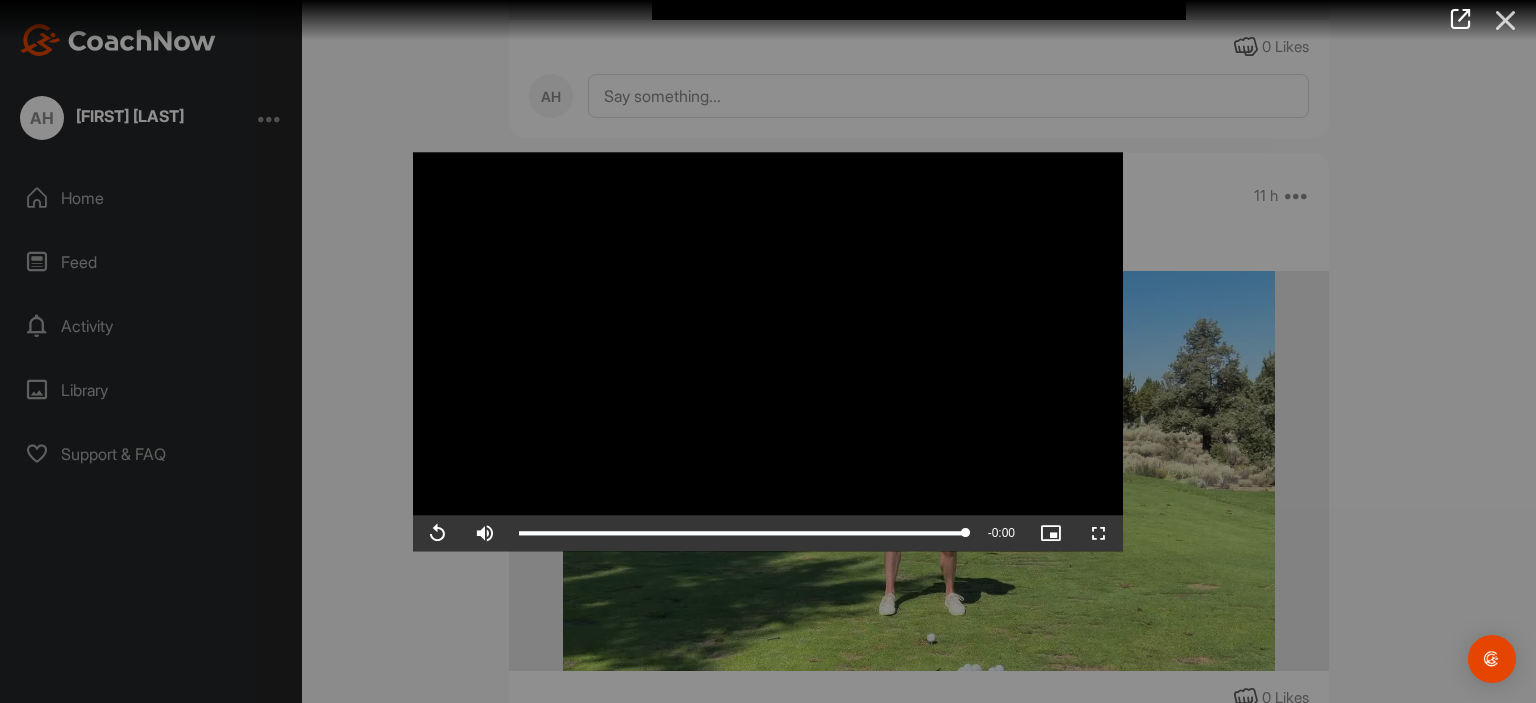 click at bounding box center [1506, 20] 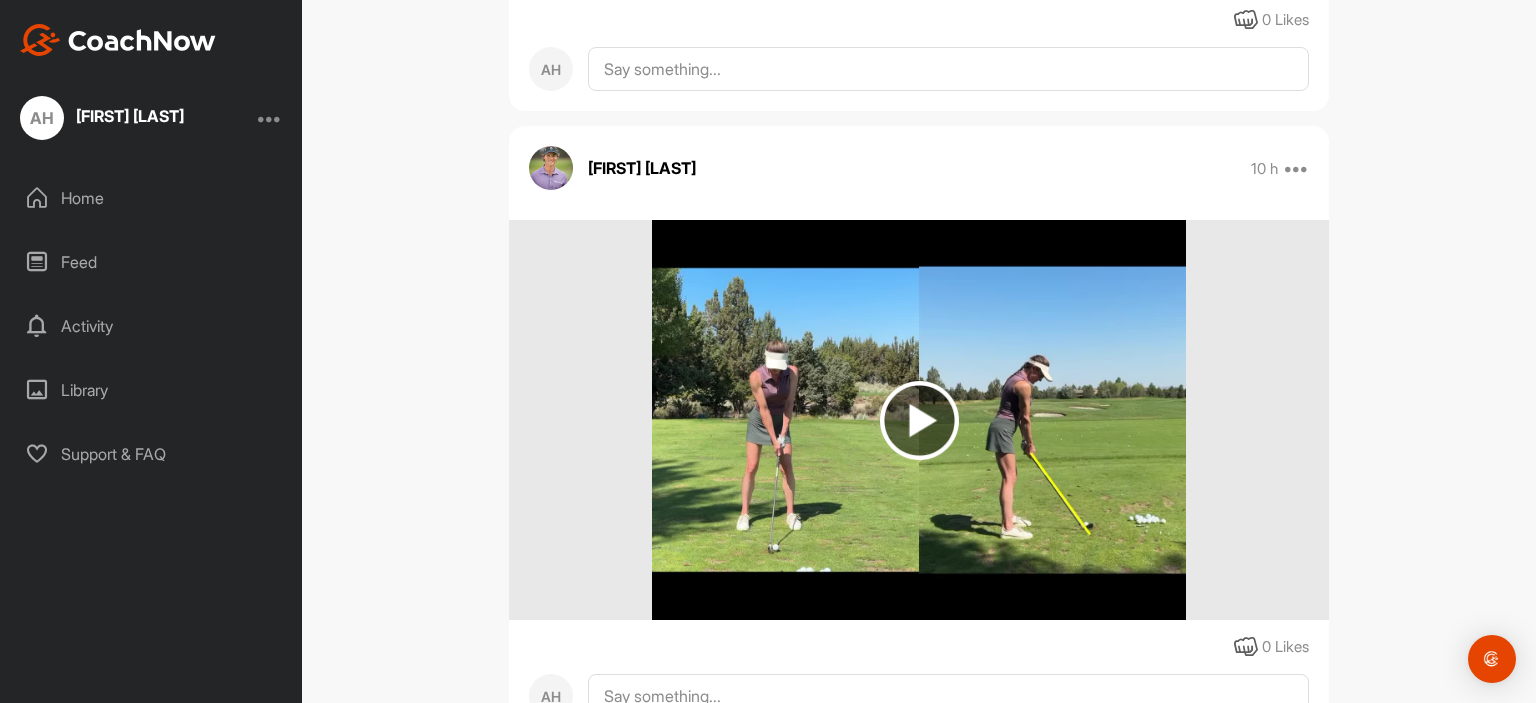 scroll, scrollTop: 4719, scrollLeft: 0, axis: vertical 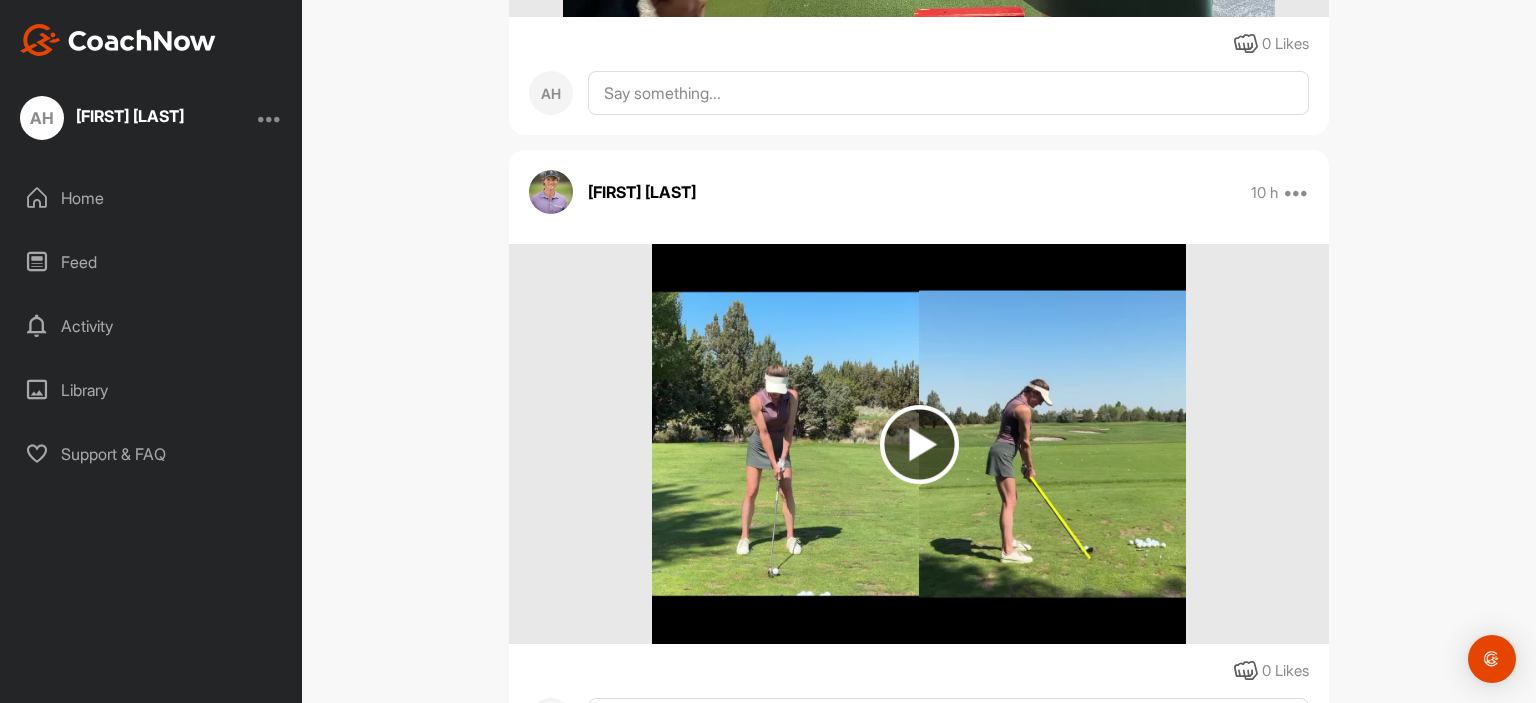 click at bounding box center (919, 444) 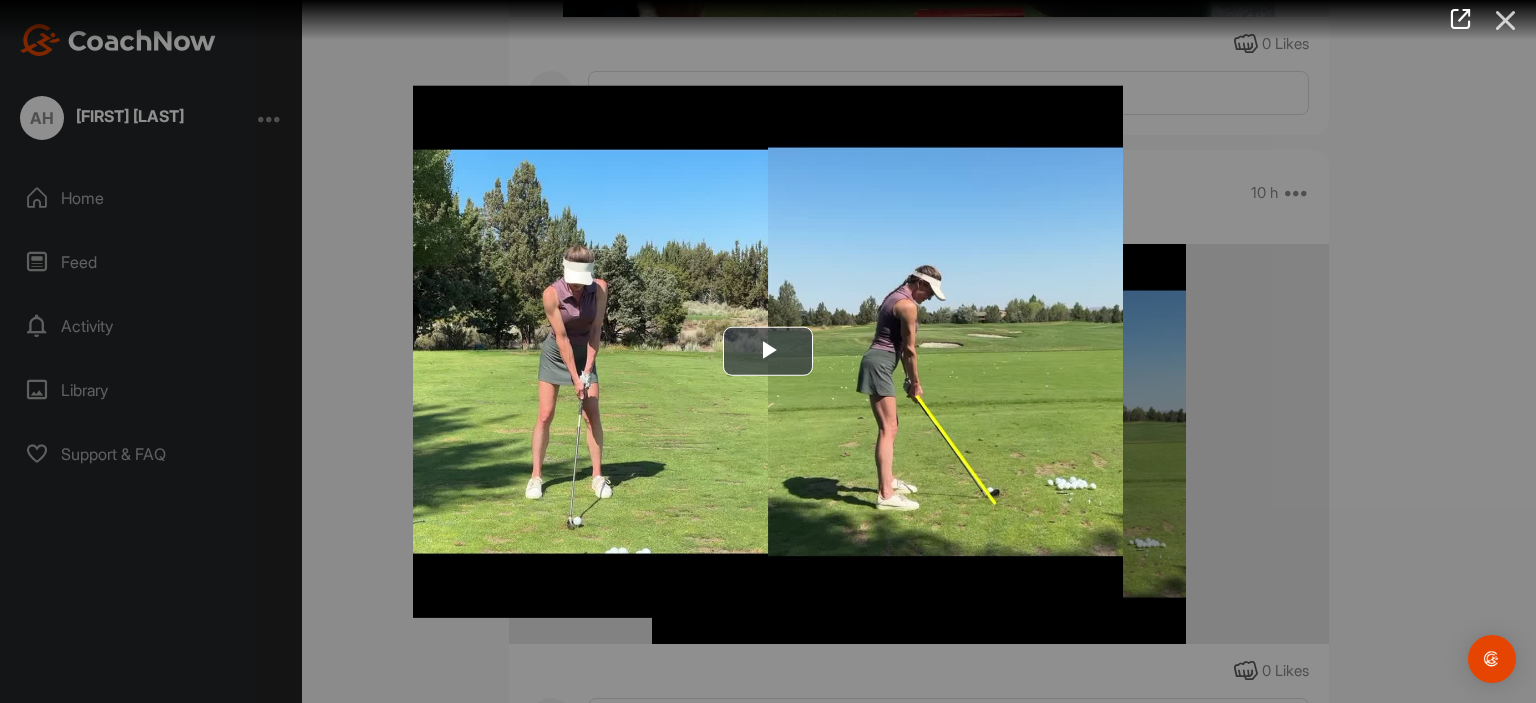 click at bounding box center (1506, 20) 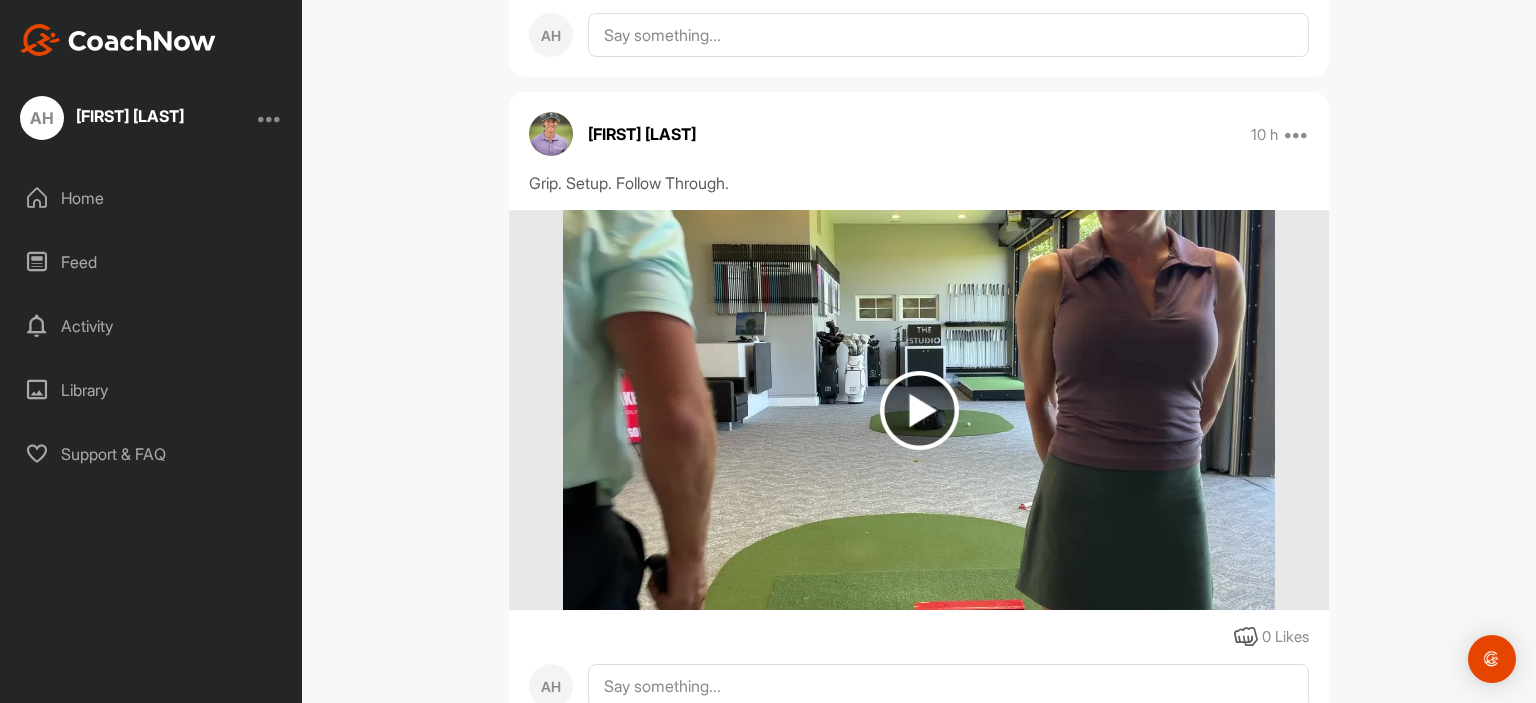 scroll, scrollTop: 4102, scrollLeft: 0, axis: vertical 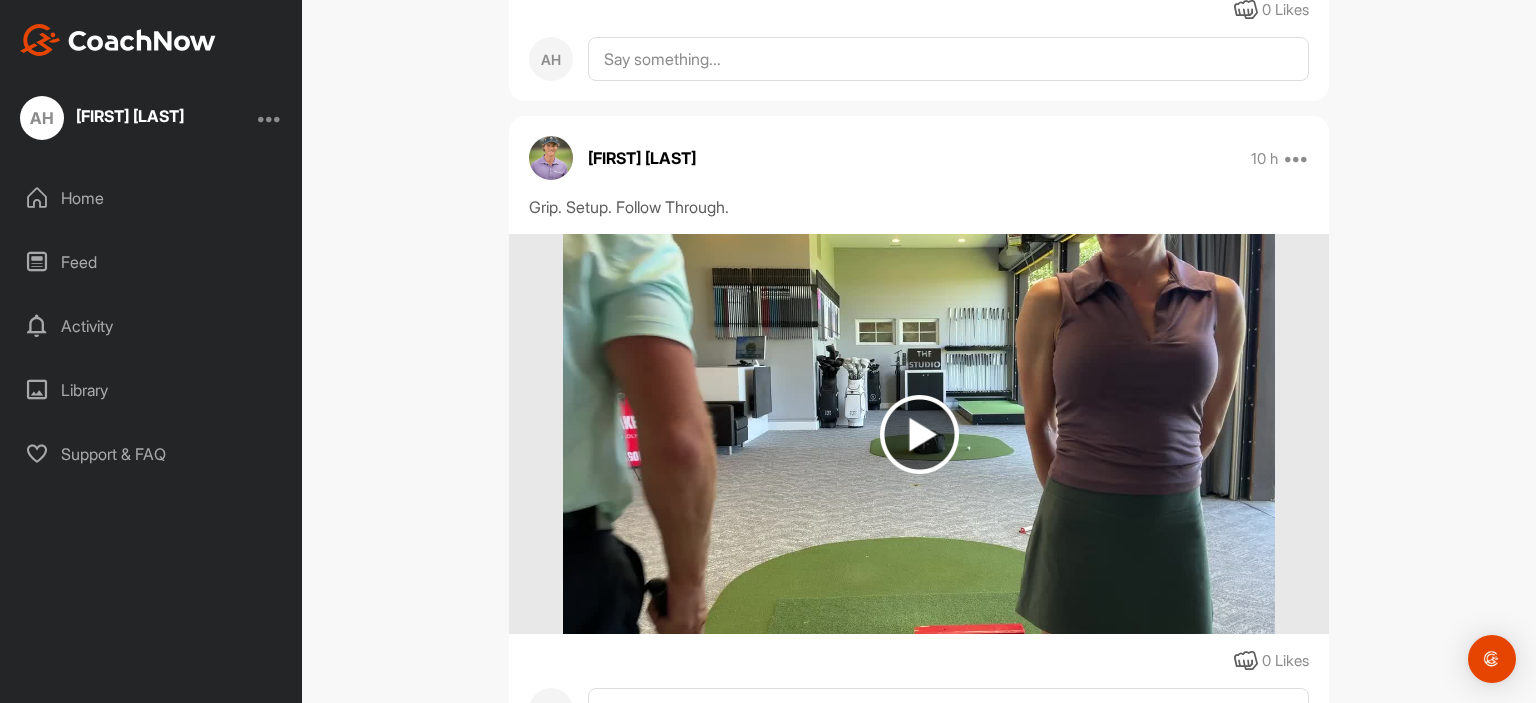 click at bounding box center (919, 434) 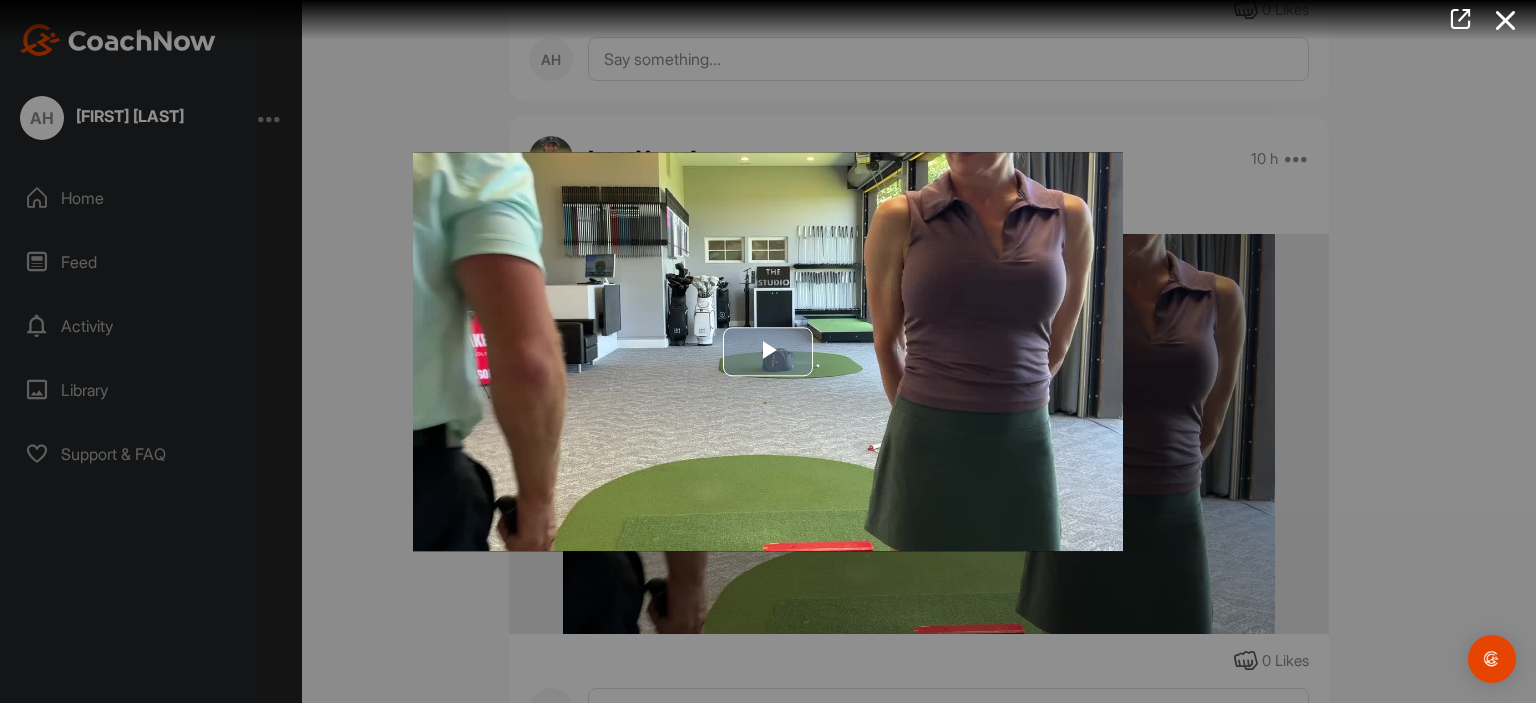 click at bounding box center [768, 352] 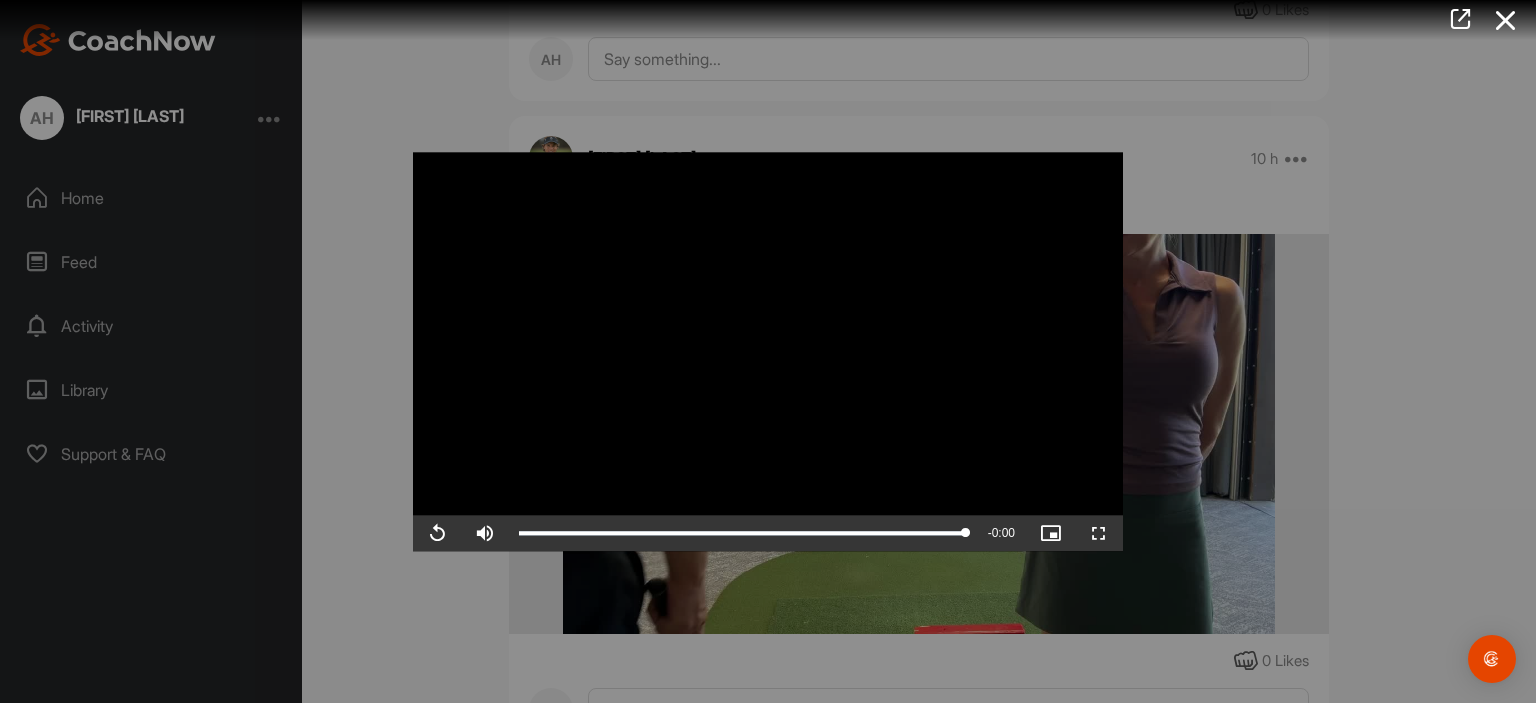 click at bounding box center [1506, 20] 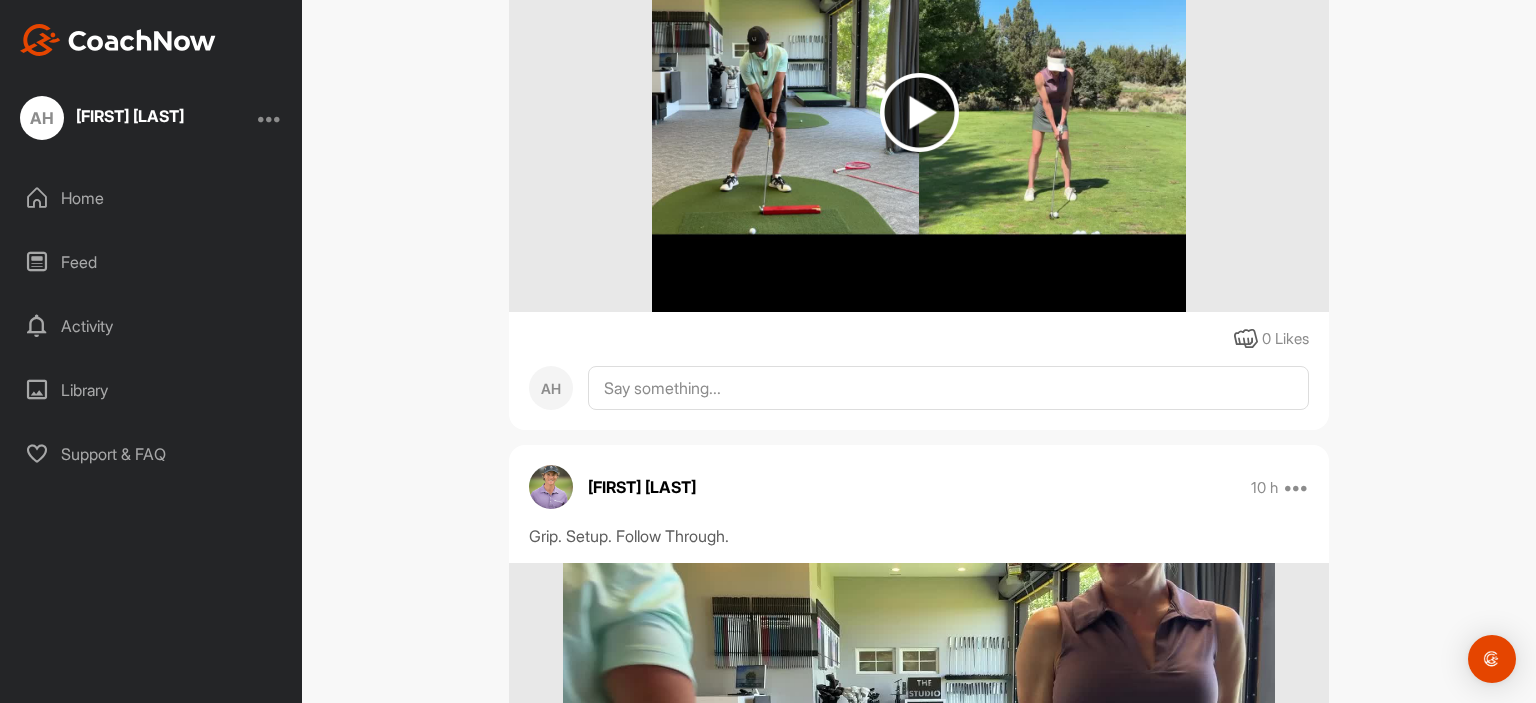 scroll, scrollTop: 3641, scrollLeft: 0, axis: vertical 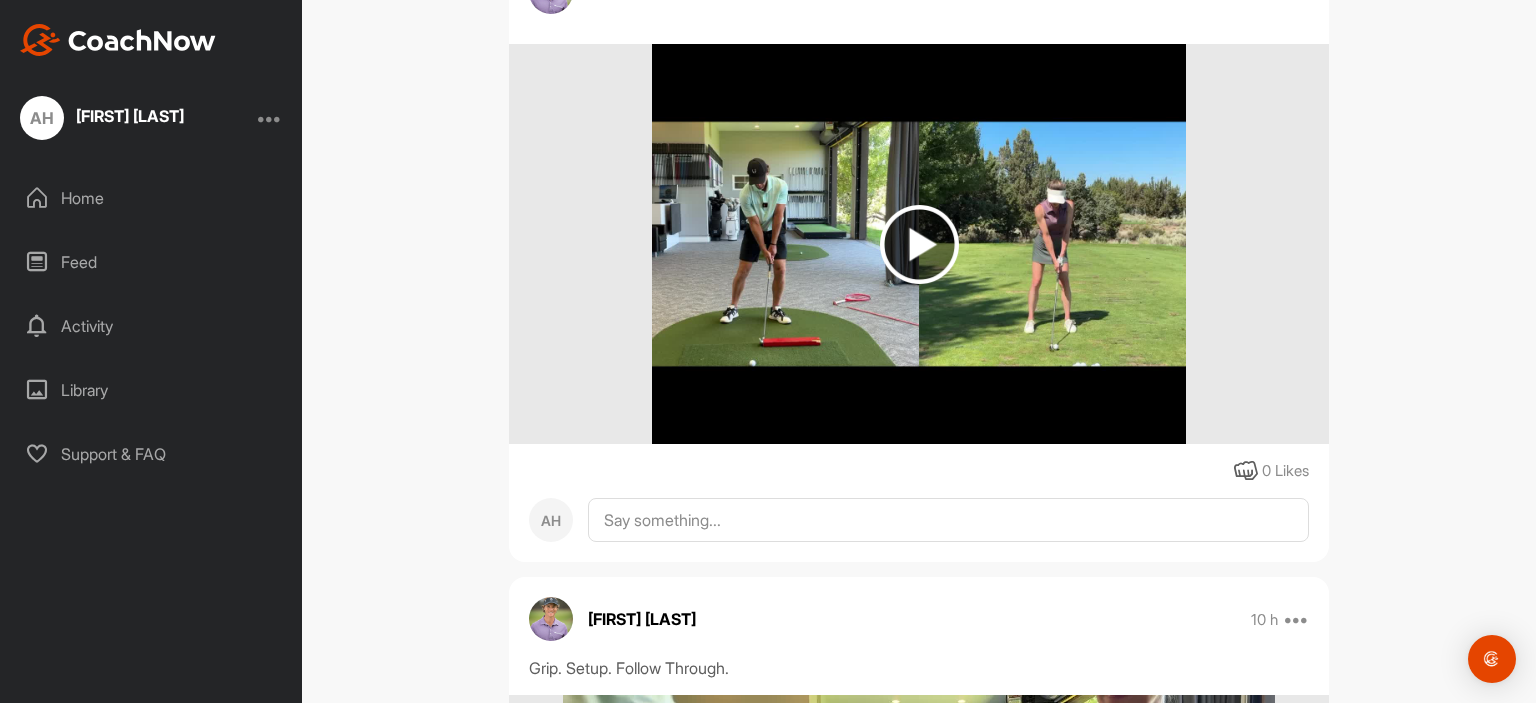 click at bounding box center (919, 244) 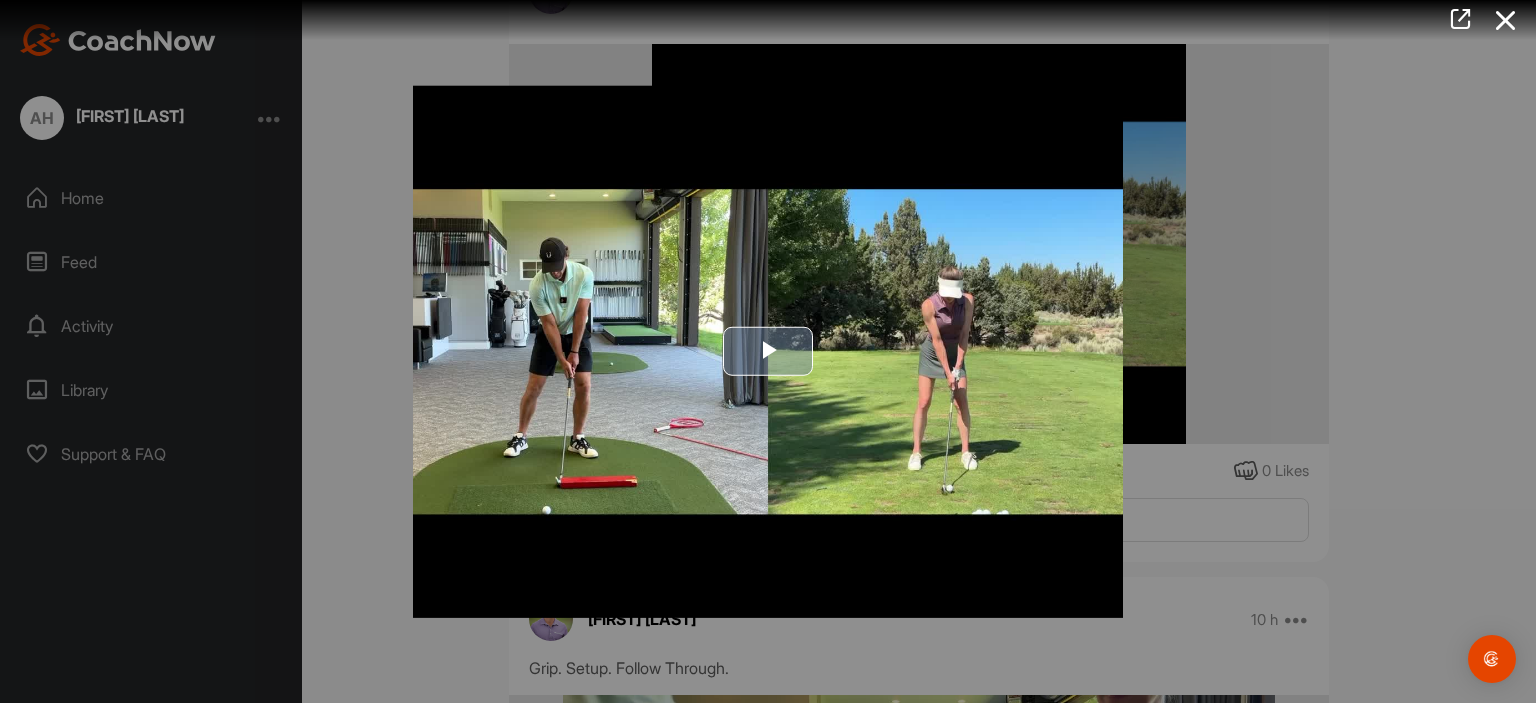 click at bounding box center (768, 352) 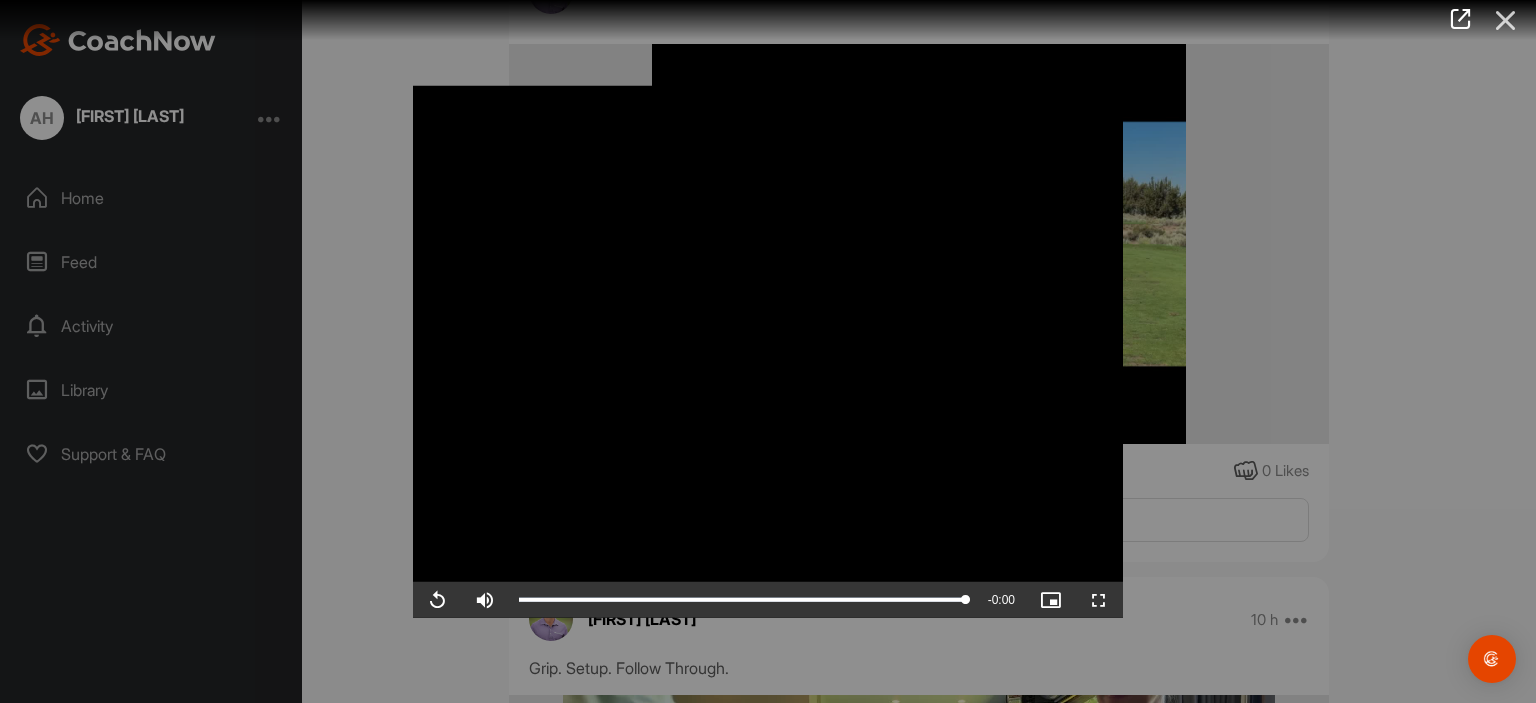 click at bounding box center (1506, 20) 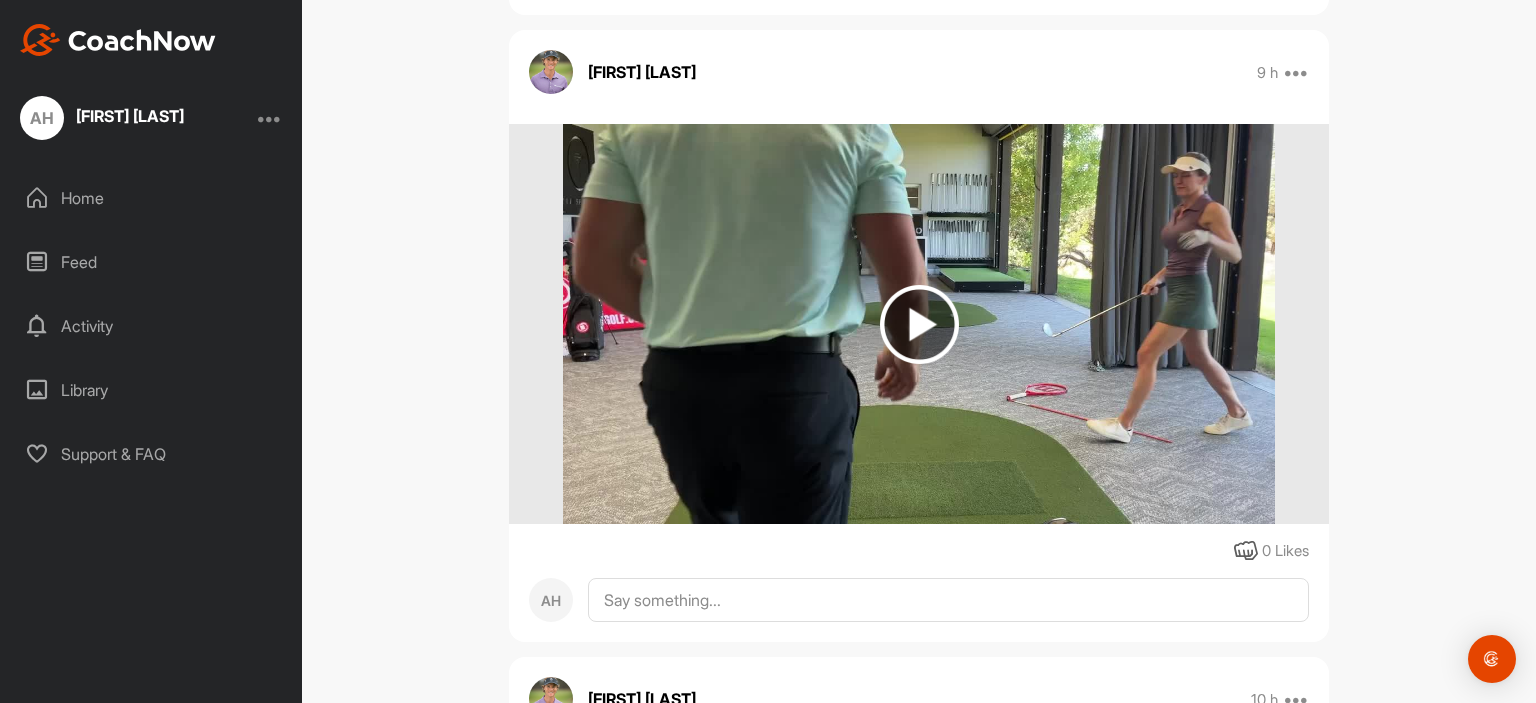 scroll, scrollTop: 2820, scrollLeft: 0, axis: vertical 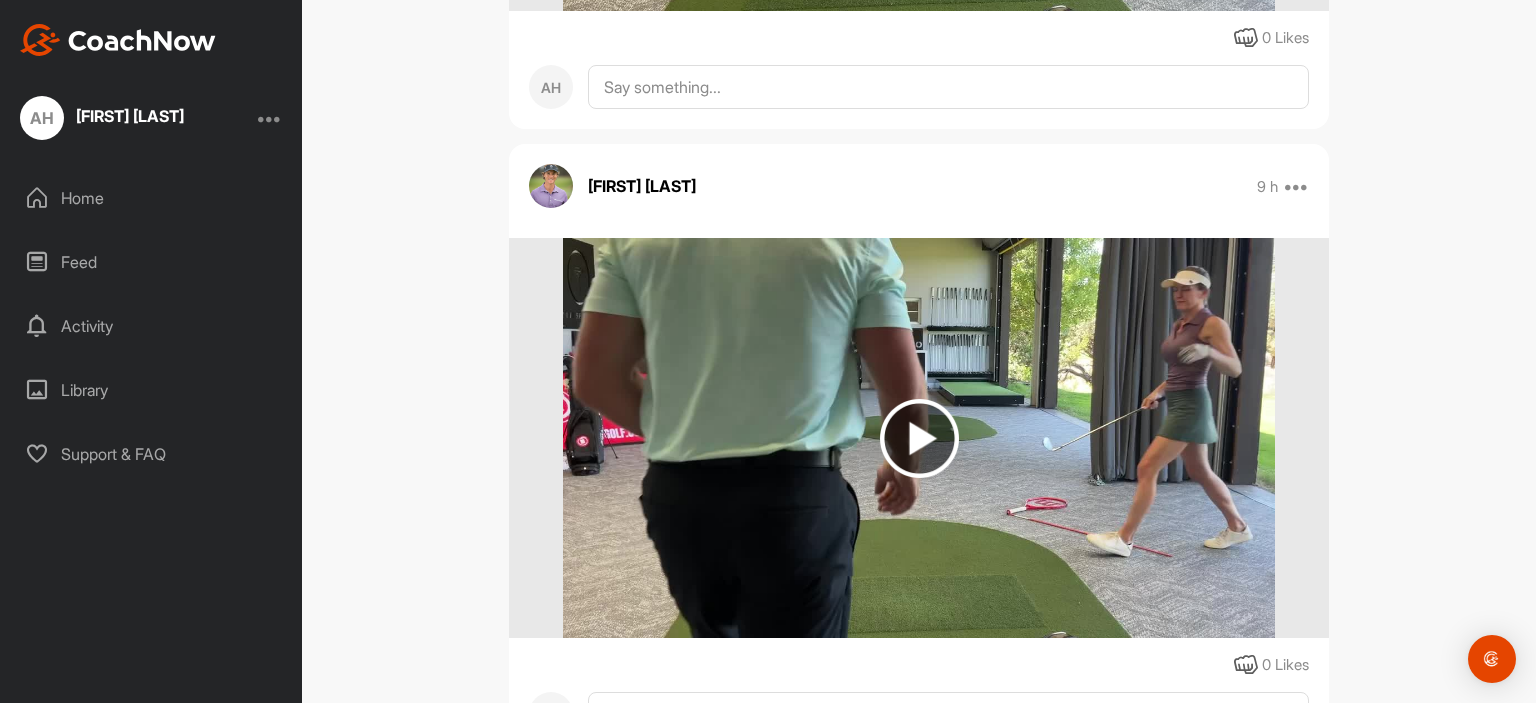 click at bounding box center [919, 438] 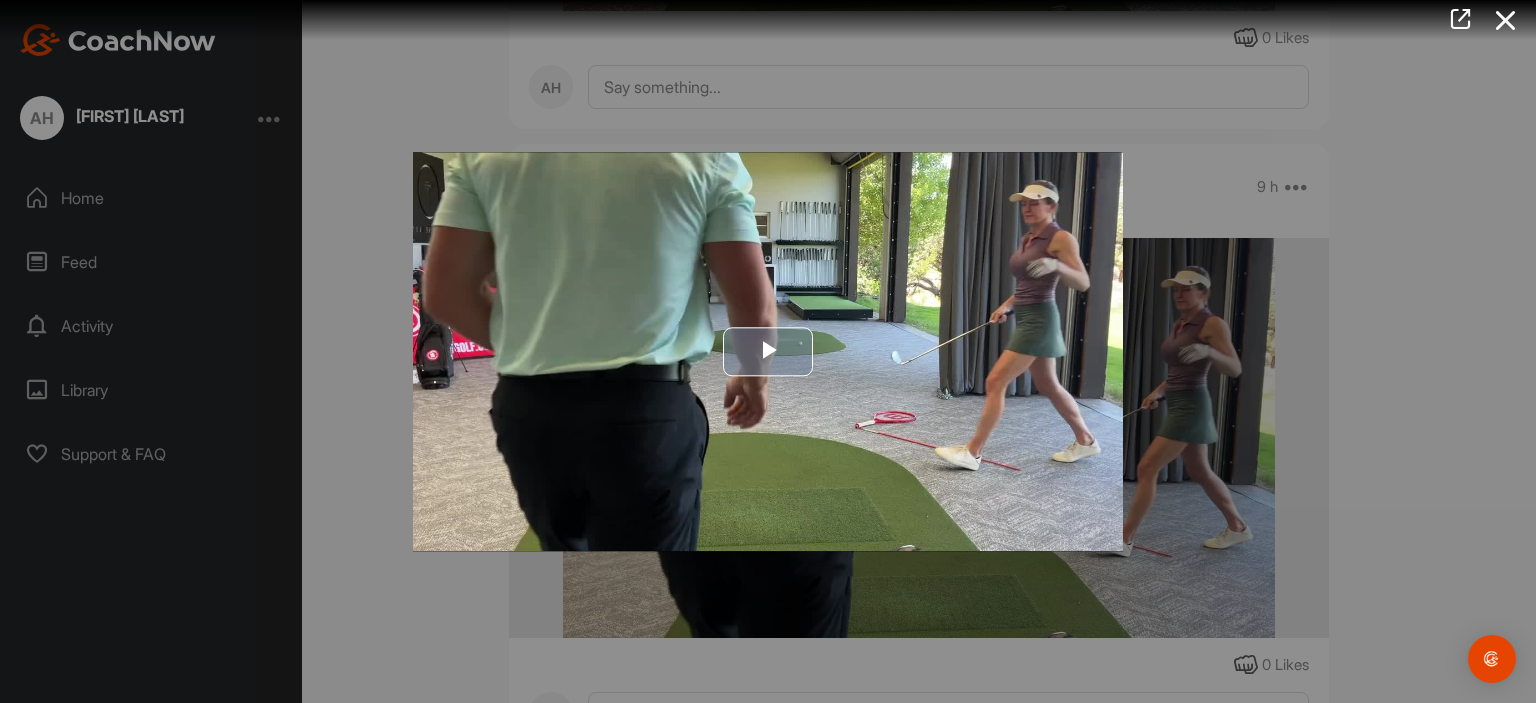 click at bounding box center [768, 352] 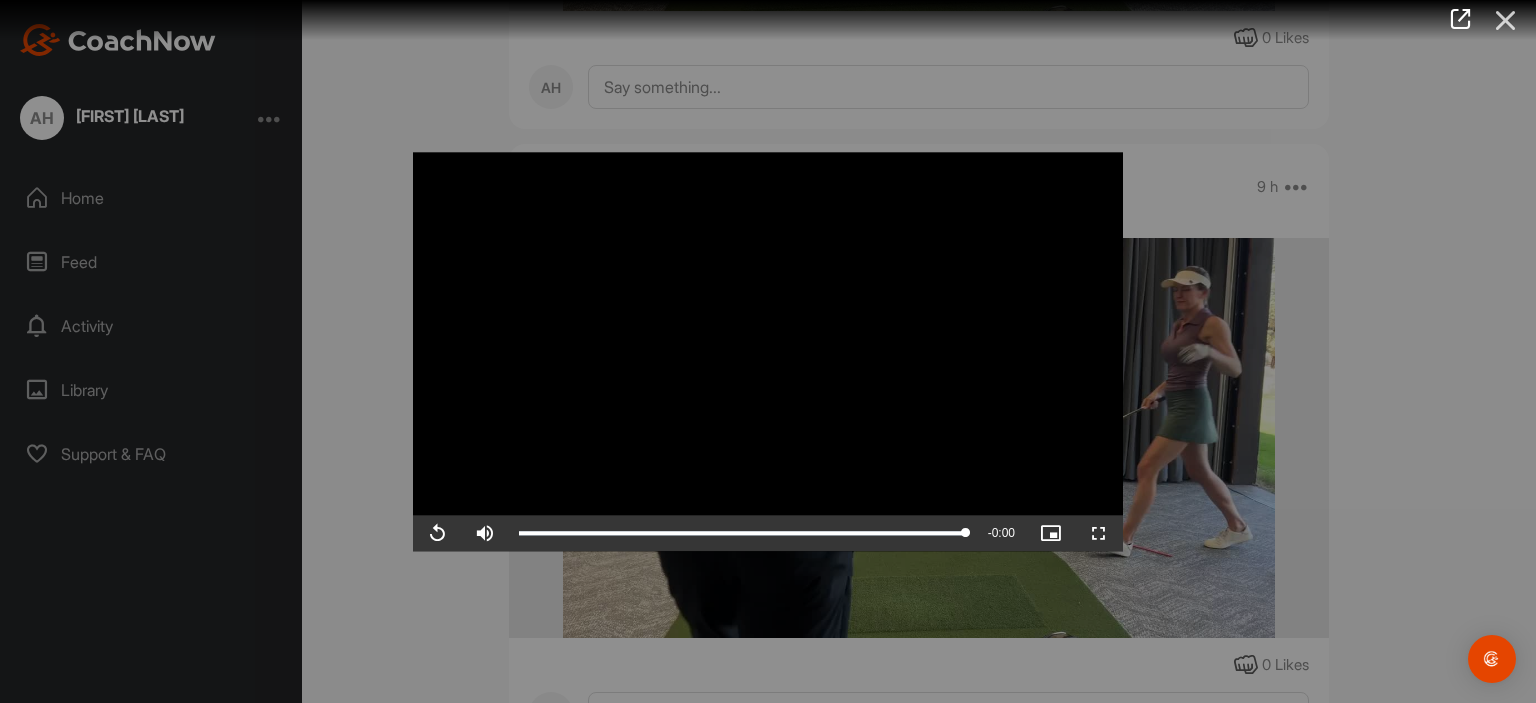 click at bounding box center [1506, 20] 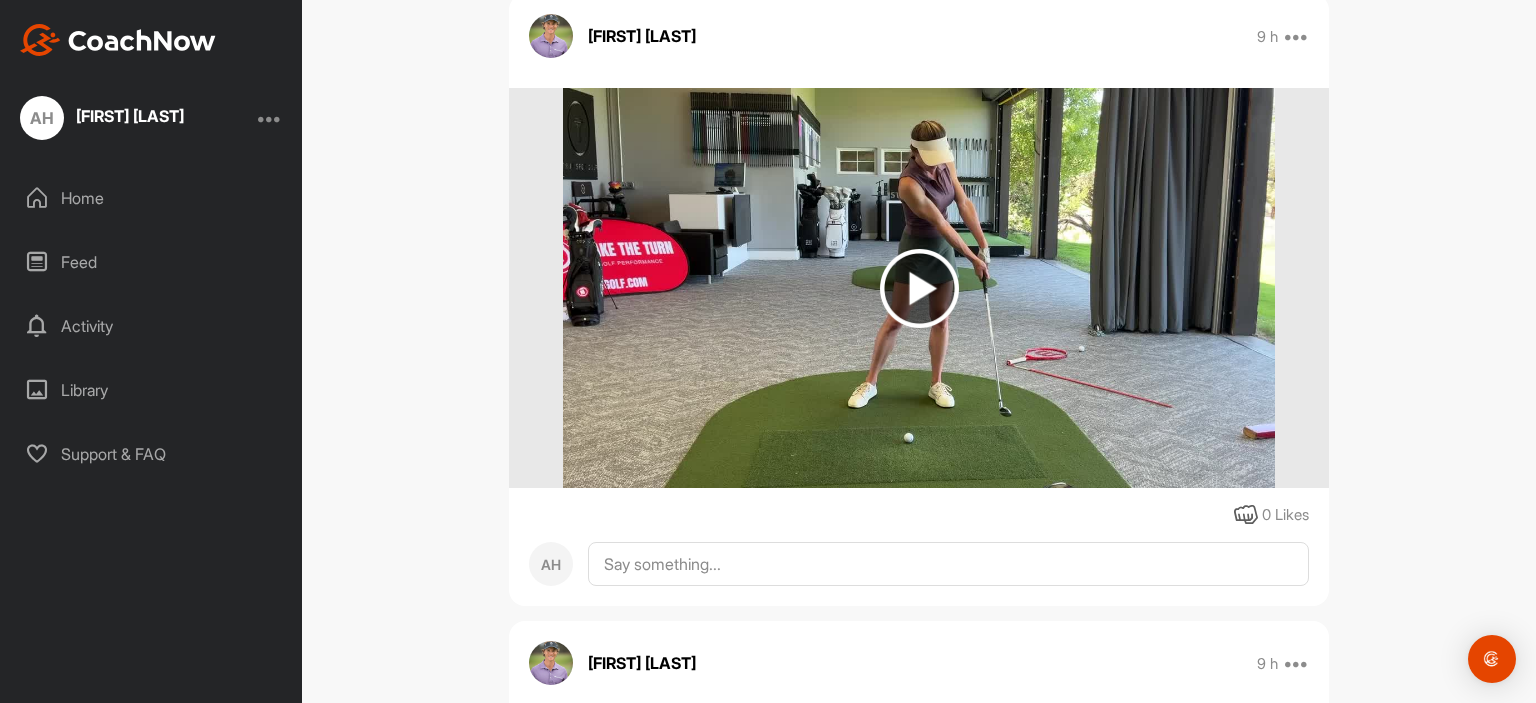 scroll, scrollTop: 2293, scrollLeft: 0, axis: vertical 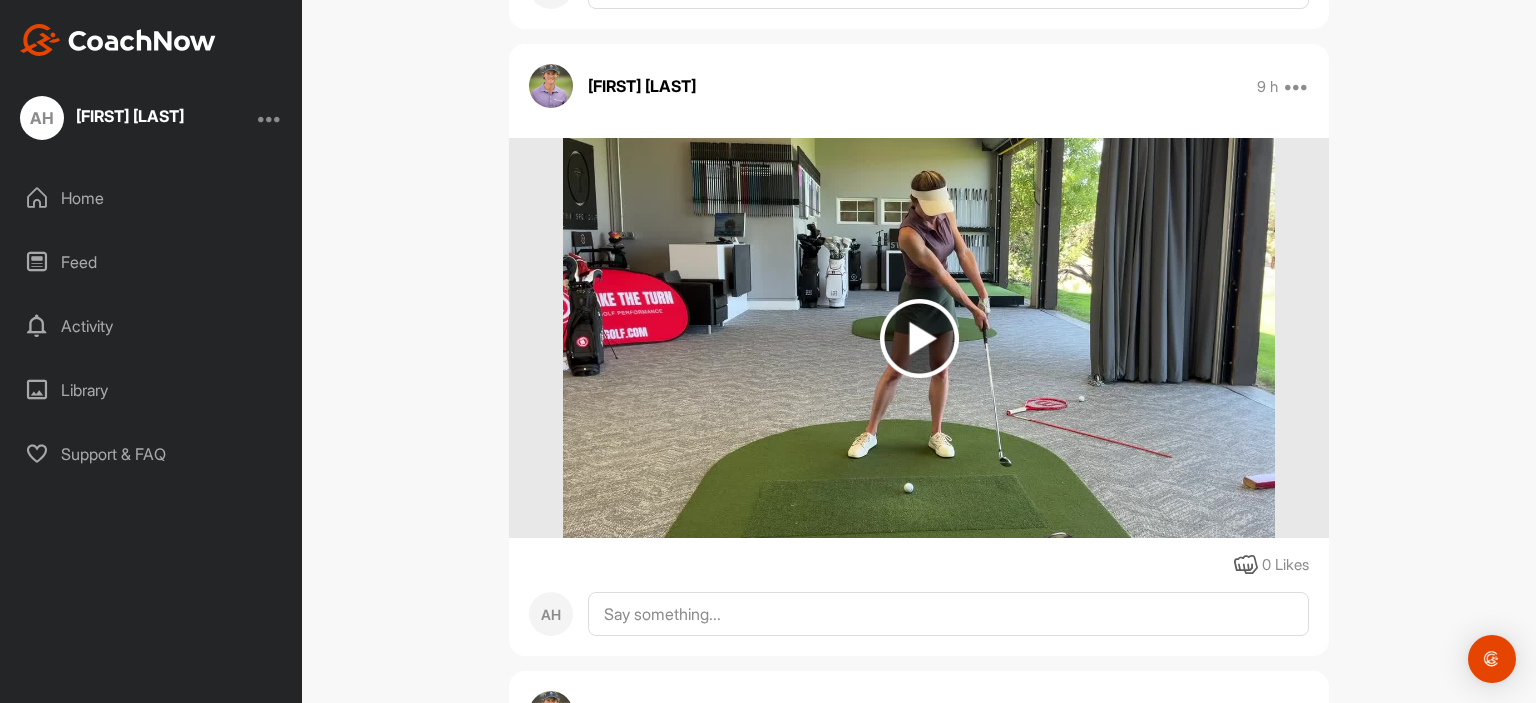 click at bounding box center (919, 338) 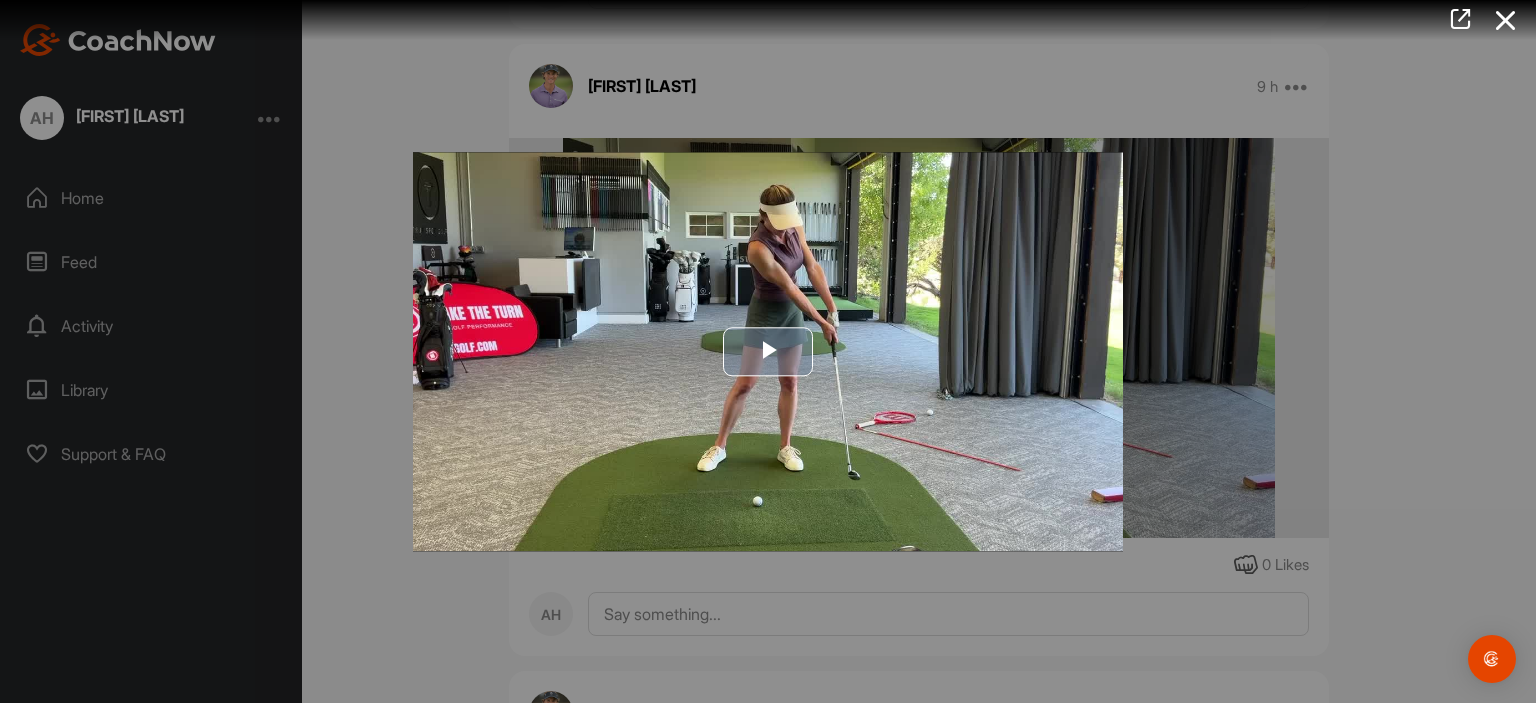 click at bounding box center (768, 352) 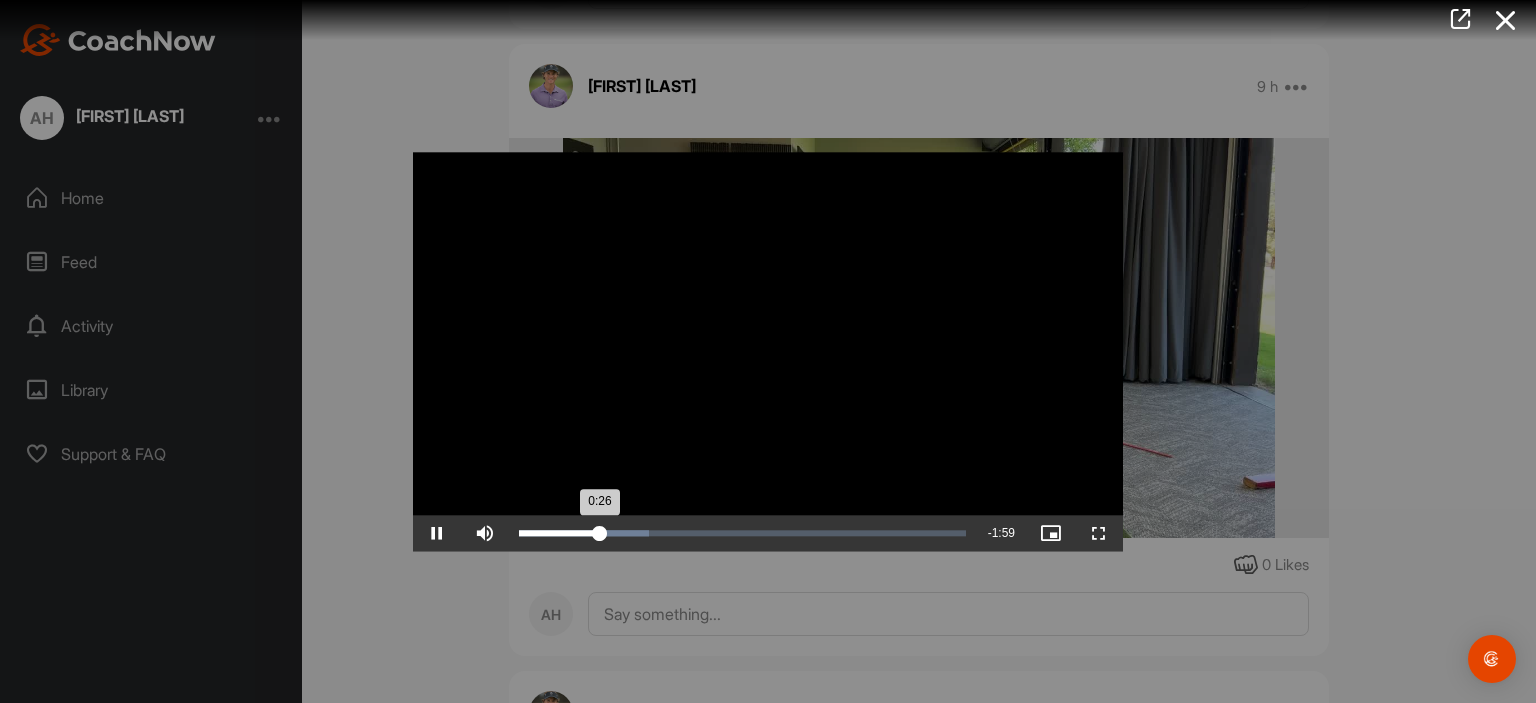 click on "Loaded :  [PERCENT] [TIME] [TIME]" at bounding box center [742, 533] 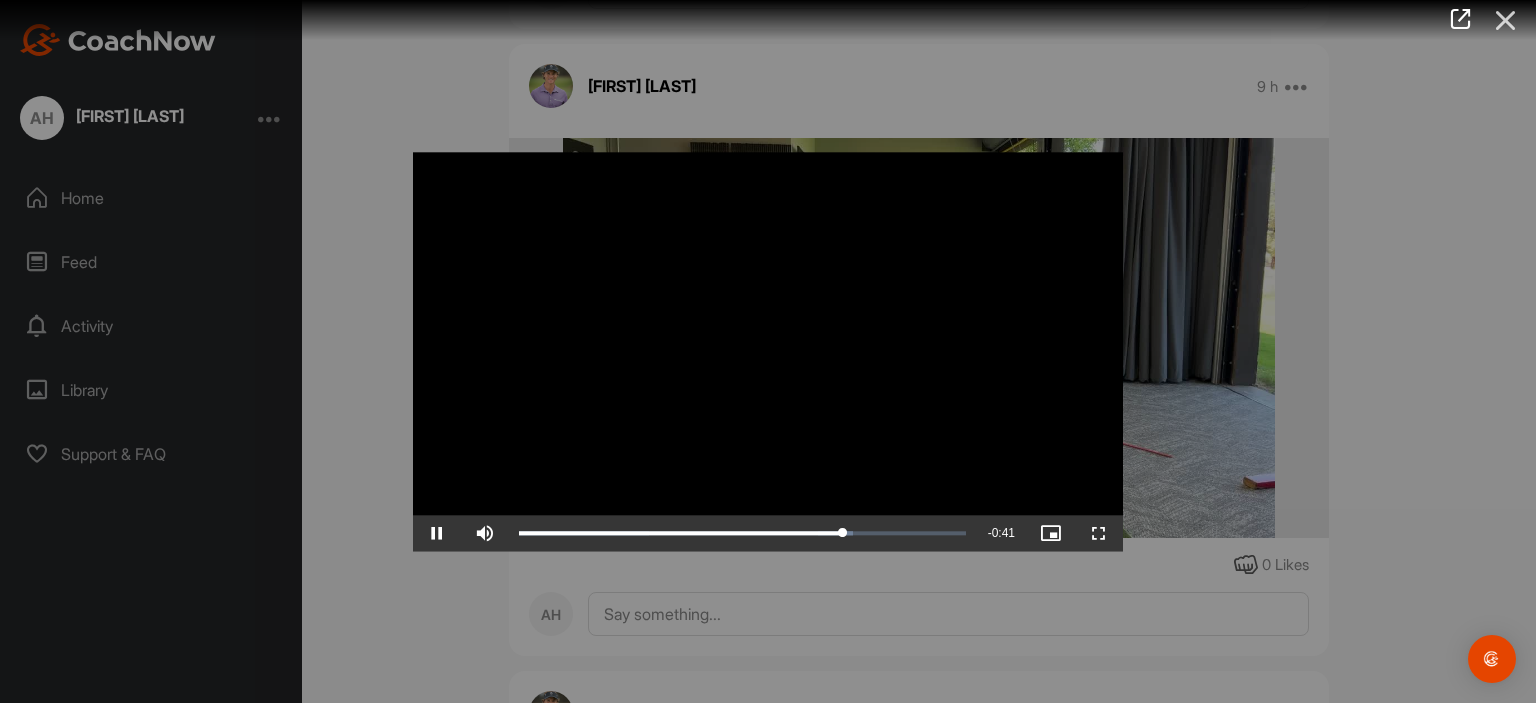 click at bounding box center [1506, 20] 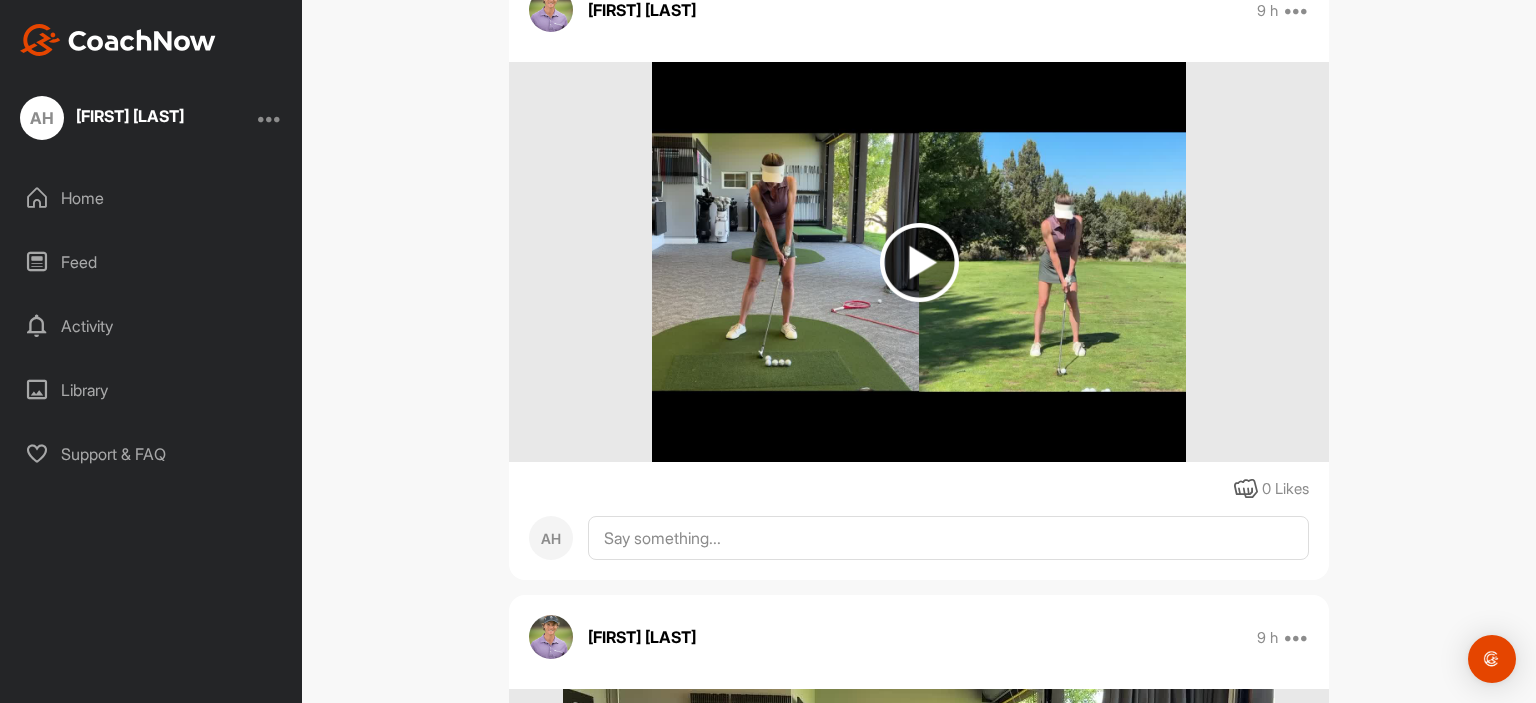scroll, scrollTop: 1684, scrollLeft: 0, axis: vertical 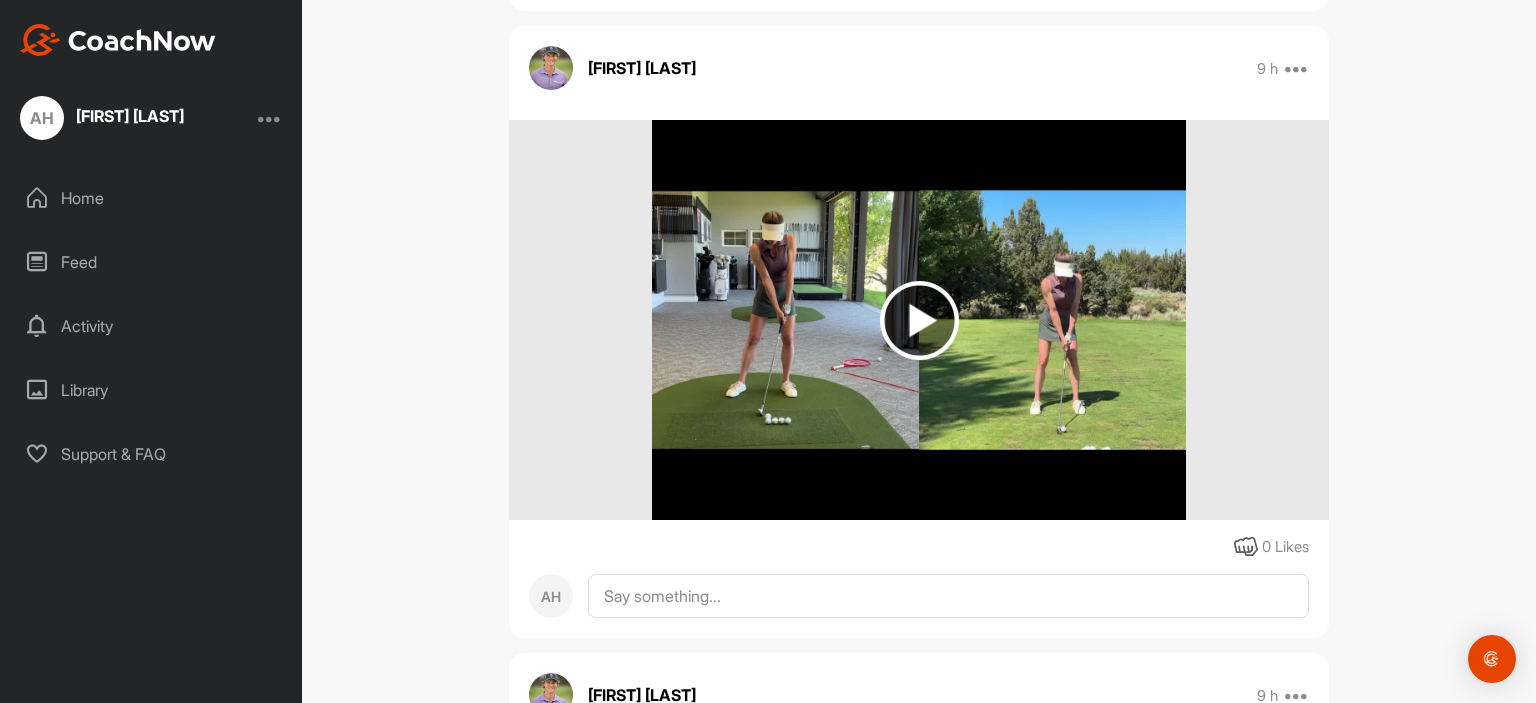 click at bounding box center [919, 320] 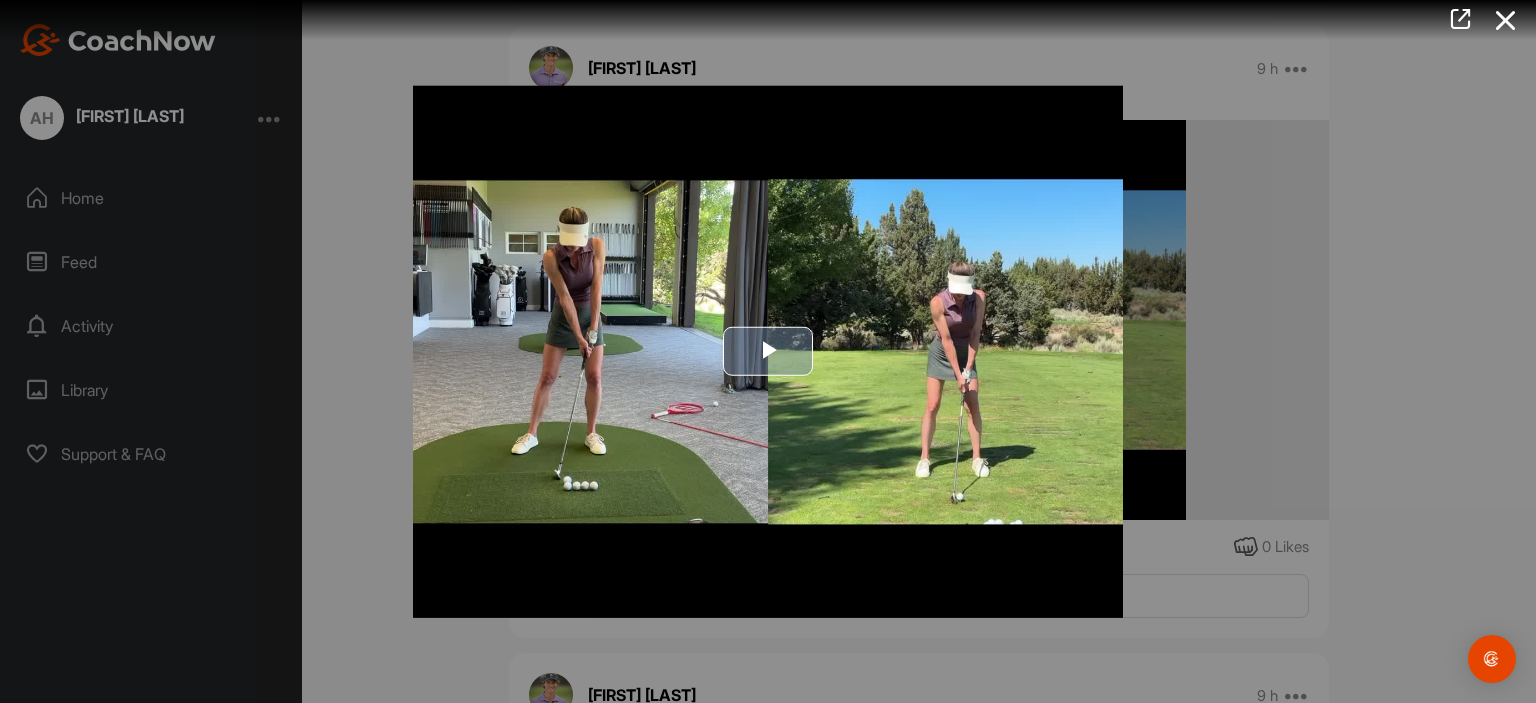 click at bounding box center [768, 352] 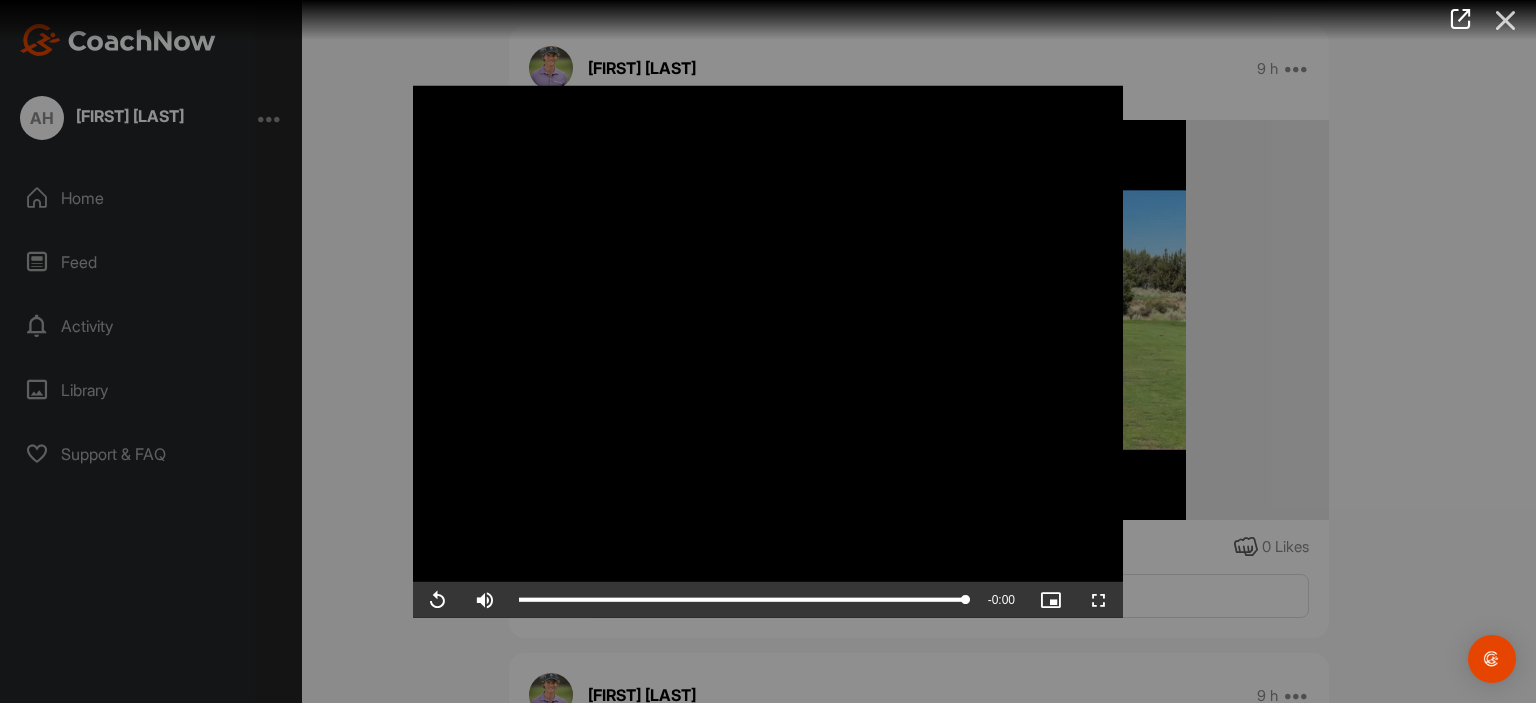 click at bounding box center (1506, 20) 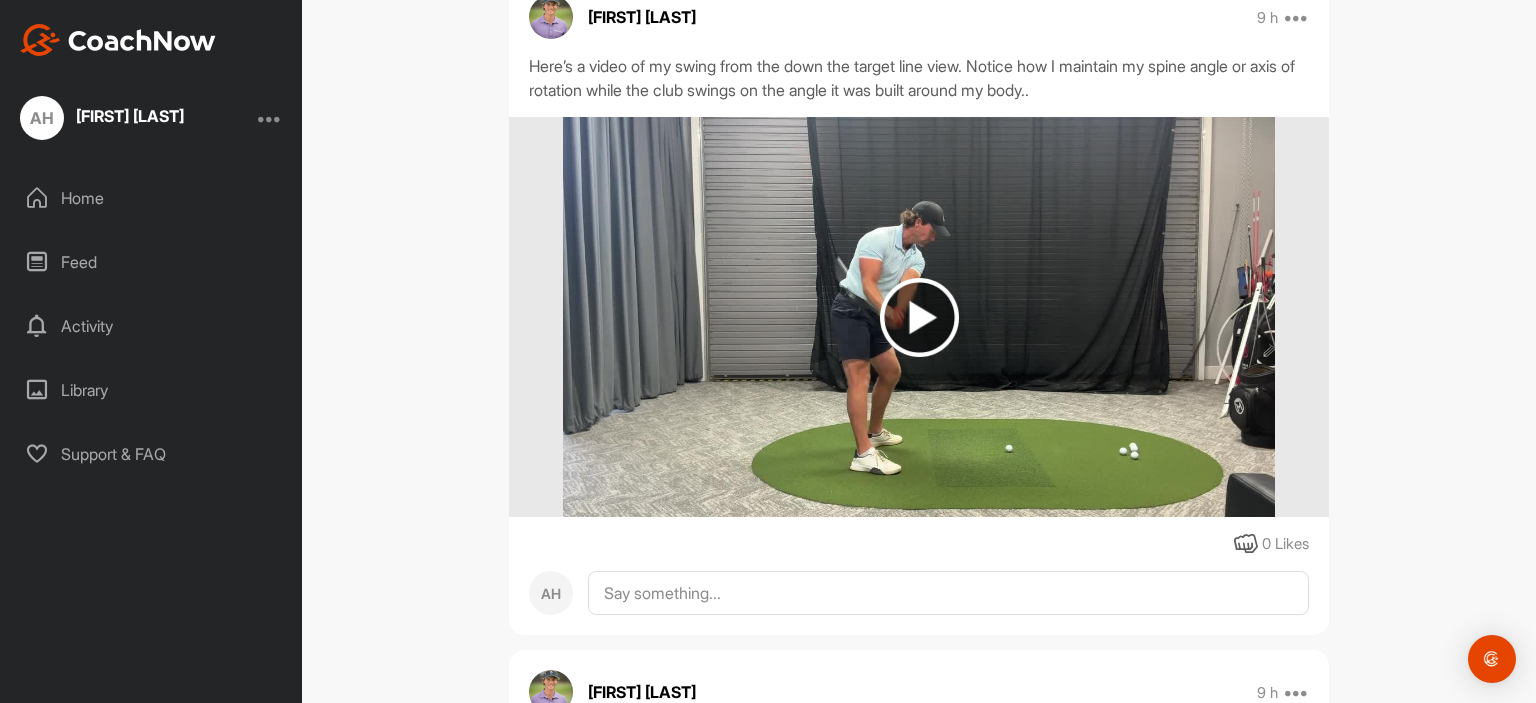 scroll, scrollTop: 1036, scrollLeft: 0, axis: vertical 